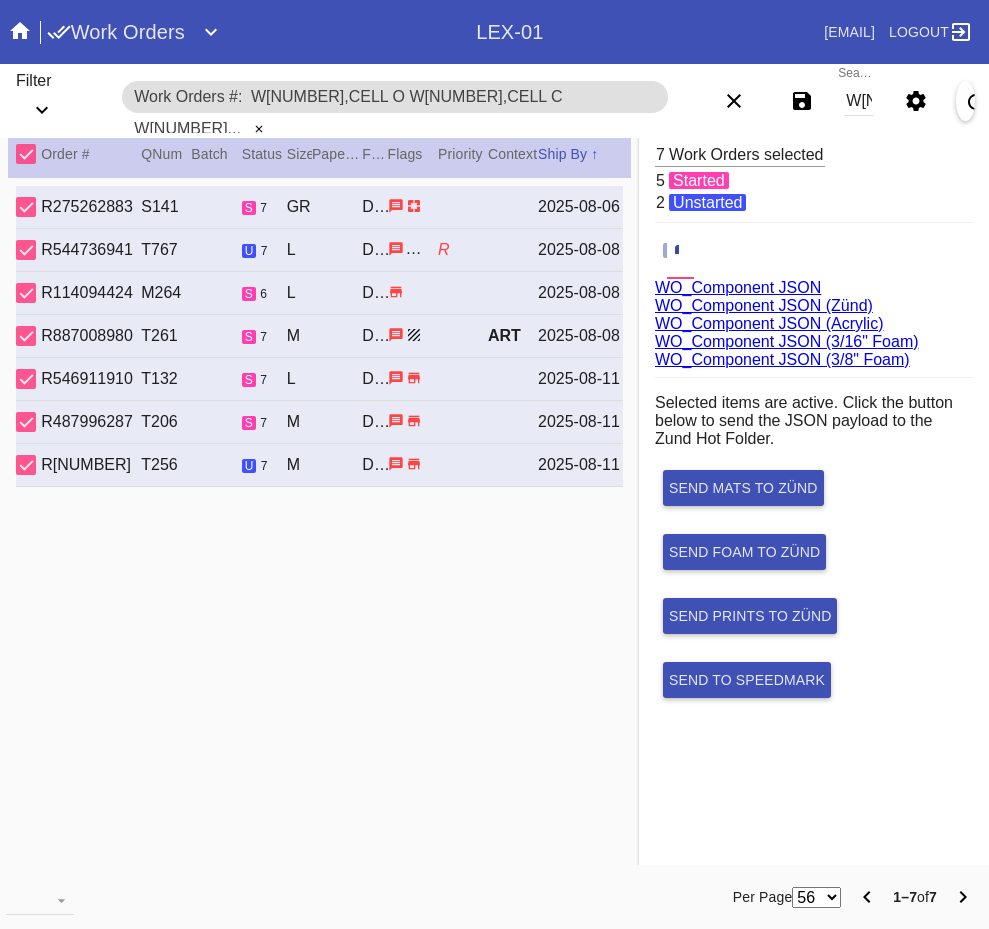 scroll, scrollTop: 0, scrollLeft: 0, axis: both 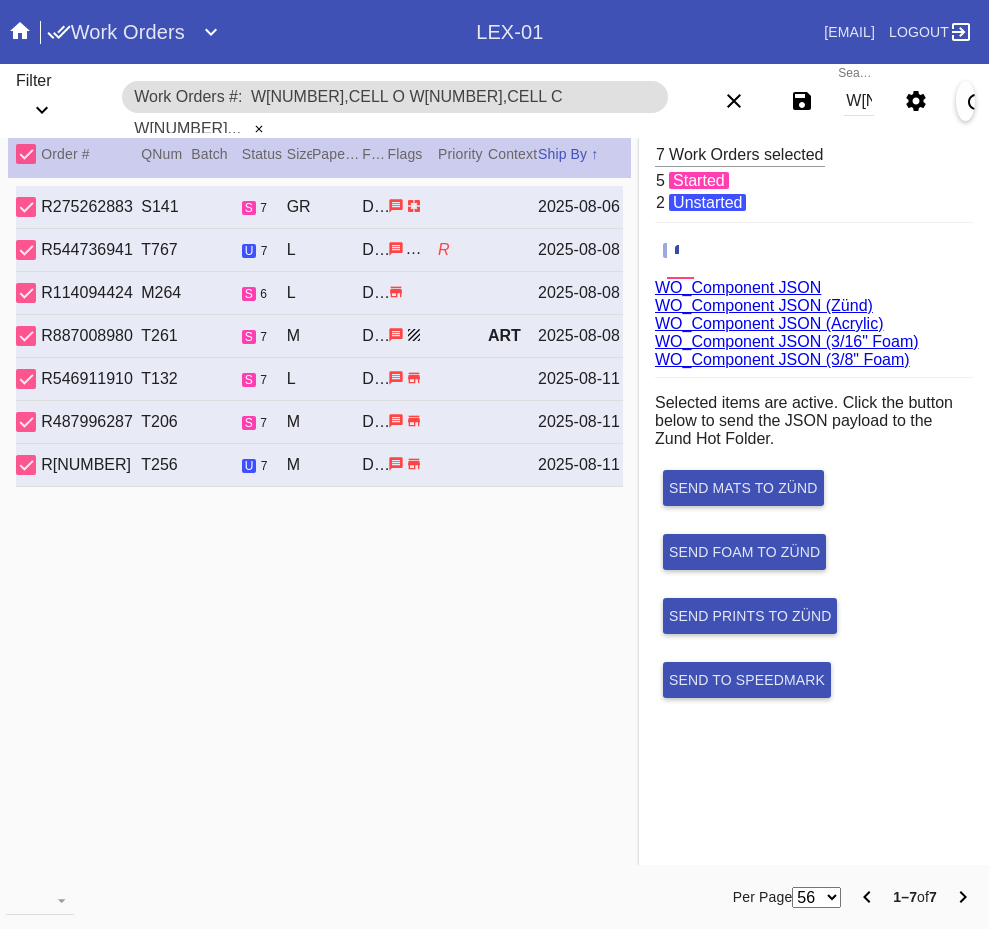 click on "W434426765635949,Cell O W383905762054565,Cell C W662388062511481,Cell C W854056699818263,Cell H W910069989352941,Cell G W929417211805969,Cell E W974605155331834,Cell F" at bounding box center [858, 101] 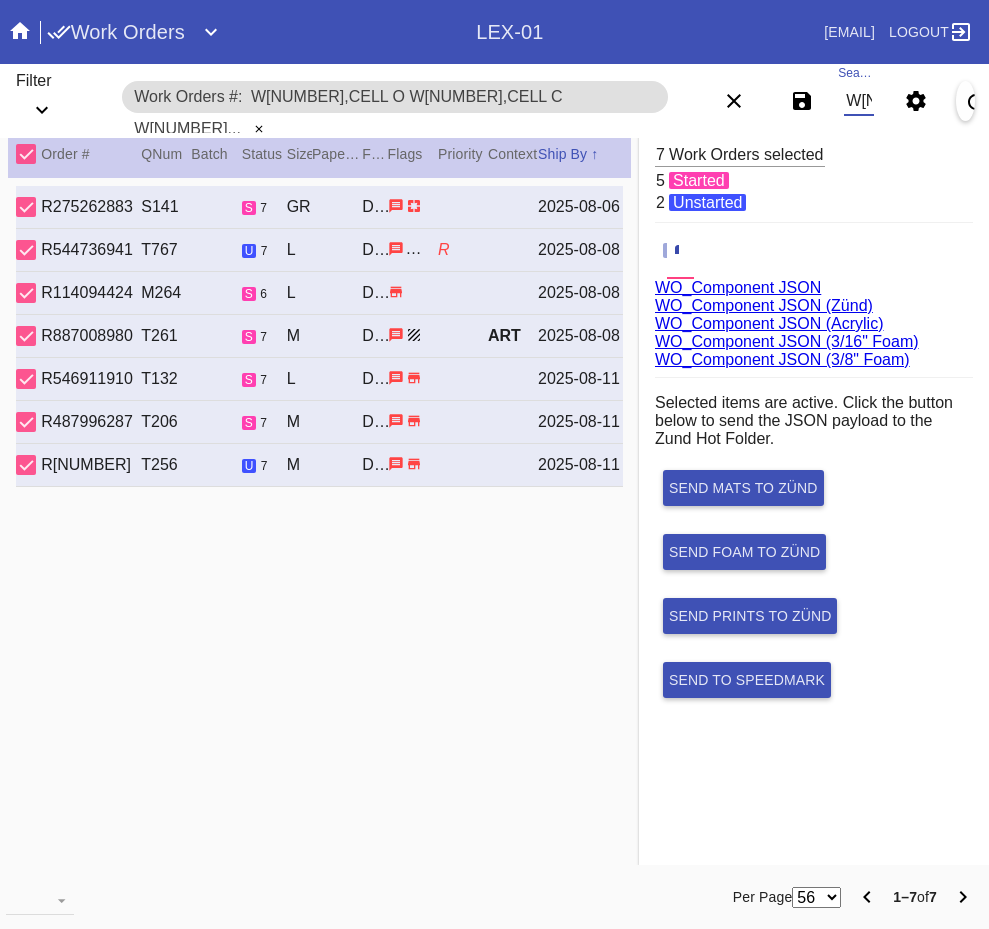 click on "W434426765635949,Cell O W383905762054565,Cell C W662388062511481,Cell C W854056699818263,Cell H W910069989352941,Cell G W929417211805969,Cell E W974605155331834,Cell F" at bounding box center (858, 101) 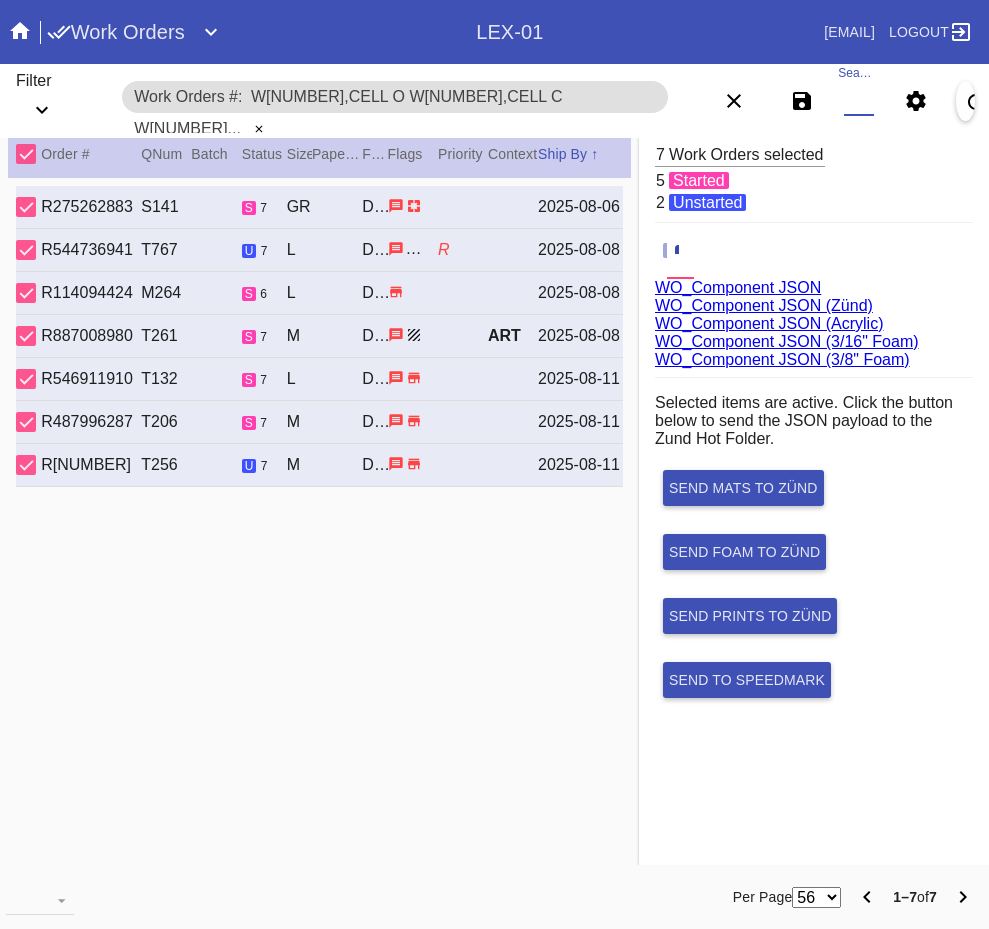 paste on "W878193743700415,Cell F W228924704975387,Cell E W388209424286507,Cell H W208872026123955,Cell F W672808616318002,Cell H W274238918244887,Cell C W328101588872742,Cell G W552812359337061,Cell O W260130914023410,Cell F W117143851545376,Cell C W799411304144502,Cell B W735174067026336,Cell G W734261377785646,Cell F W501734011910398,Cell F W102813642991231,Cell G W676794711684740,Cell C W101043589147665,Cell F" 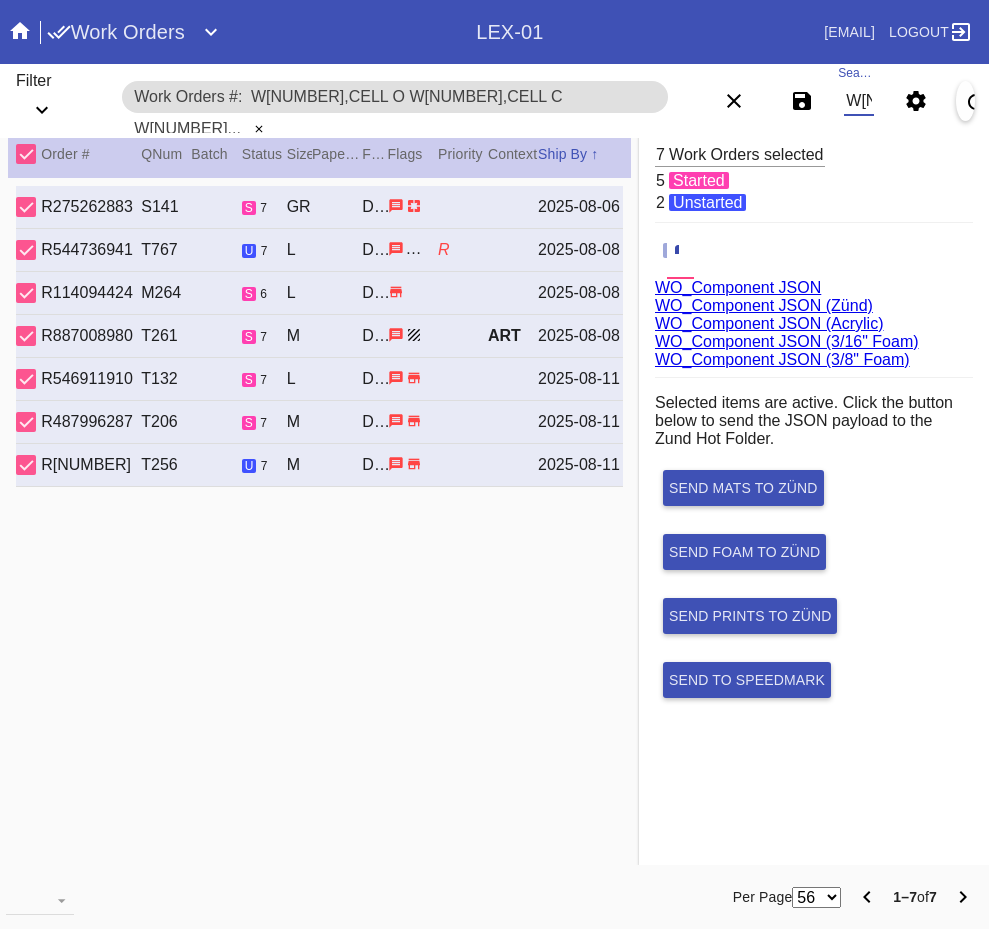 scroll, scrollTop: 0, scrollLeft: 3374, axis: horizontal 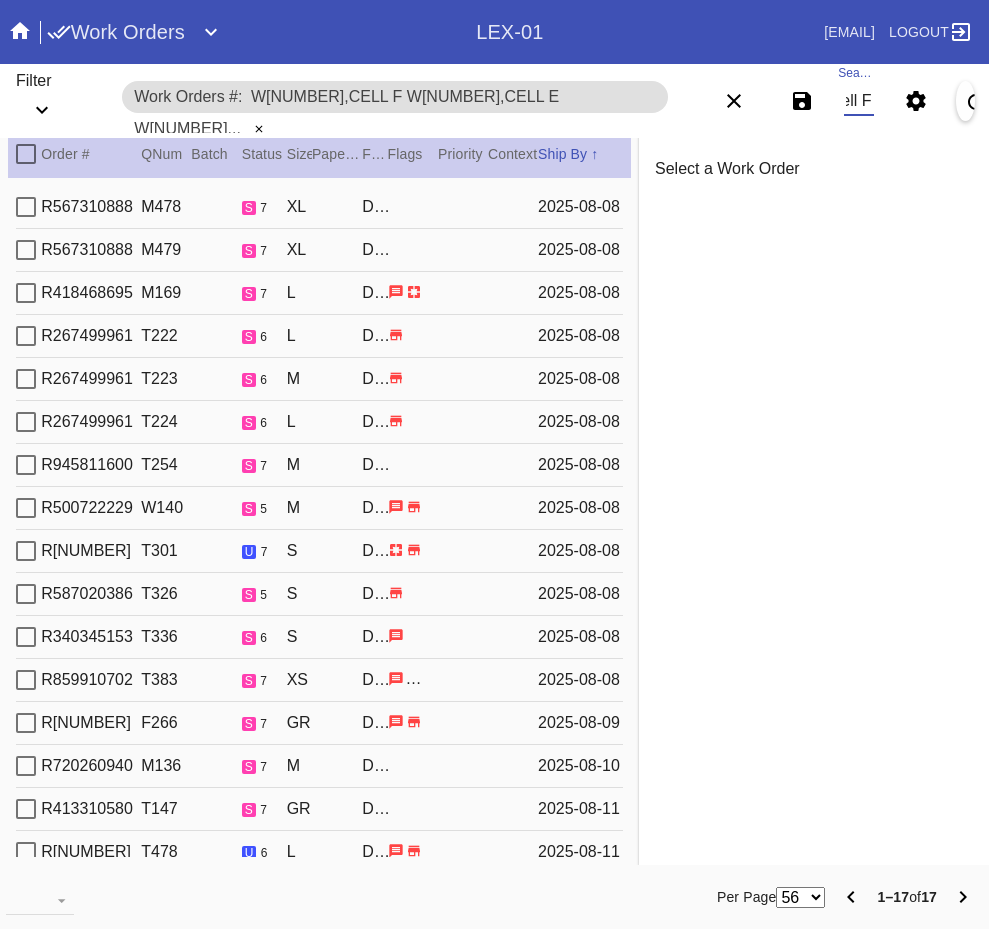 type on "W878193743700415,Cell F W228924704975387,Cell E W388209424286507,Cell H W208872026123955,Cell F W672808616318002,Cell H W274238918244887,Cell C W328101588872742,Cell G W552812359337061,Cell O W260130914023410,Cell F W117143851545376,Cell C W799411304144502,Cell B W735174067026336,Cell G W734261377785646,Cell F W501734011910398,Cell F W102813642991231,Cell G W676794711684740,Cell C W101043589147665,Cell F" 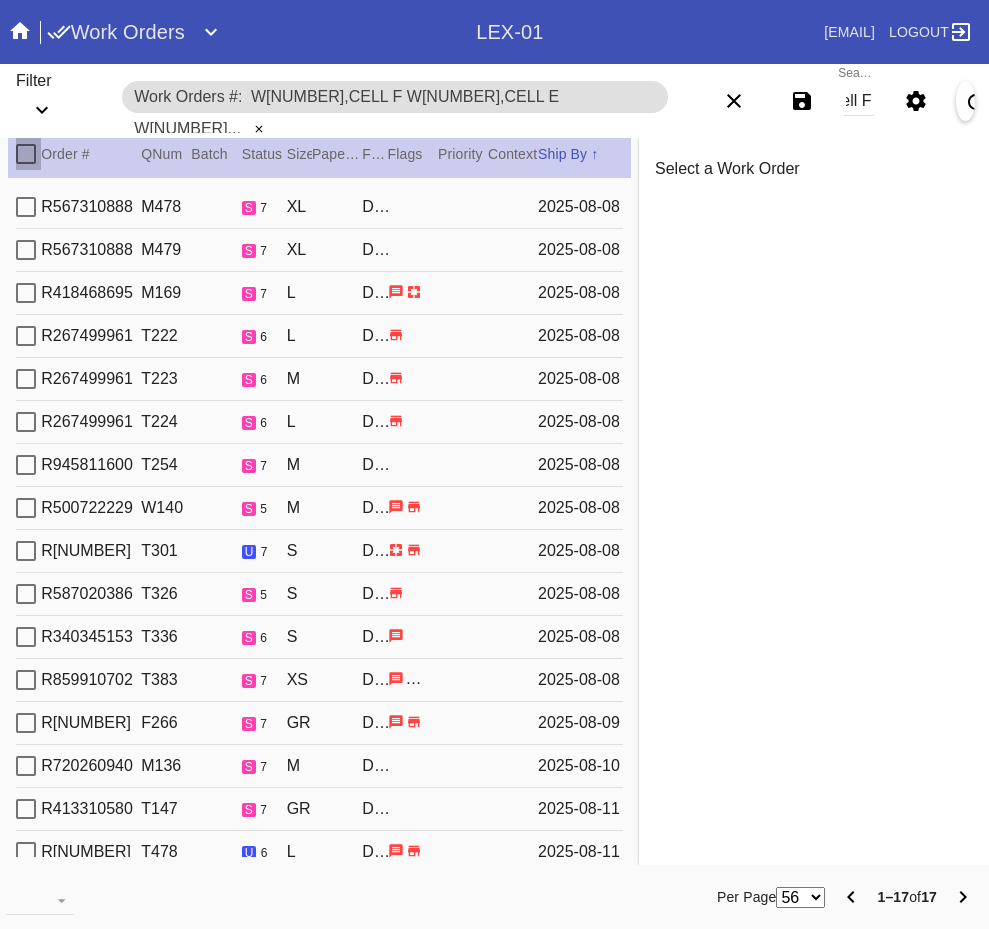 click at bounding box center [26, 154] 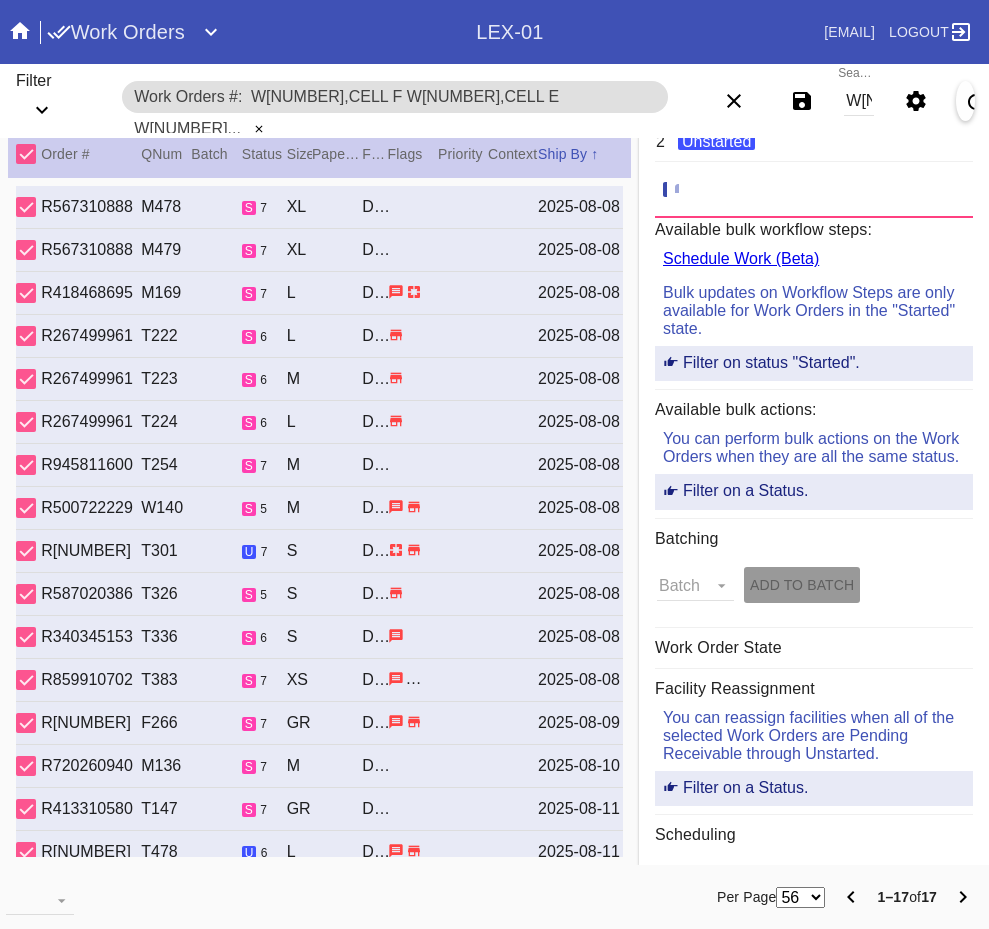 scroll, scrollTop: 0, scrollLeft: 0, axis: both 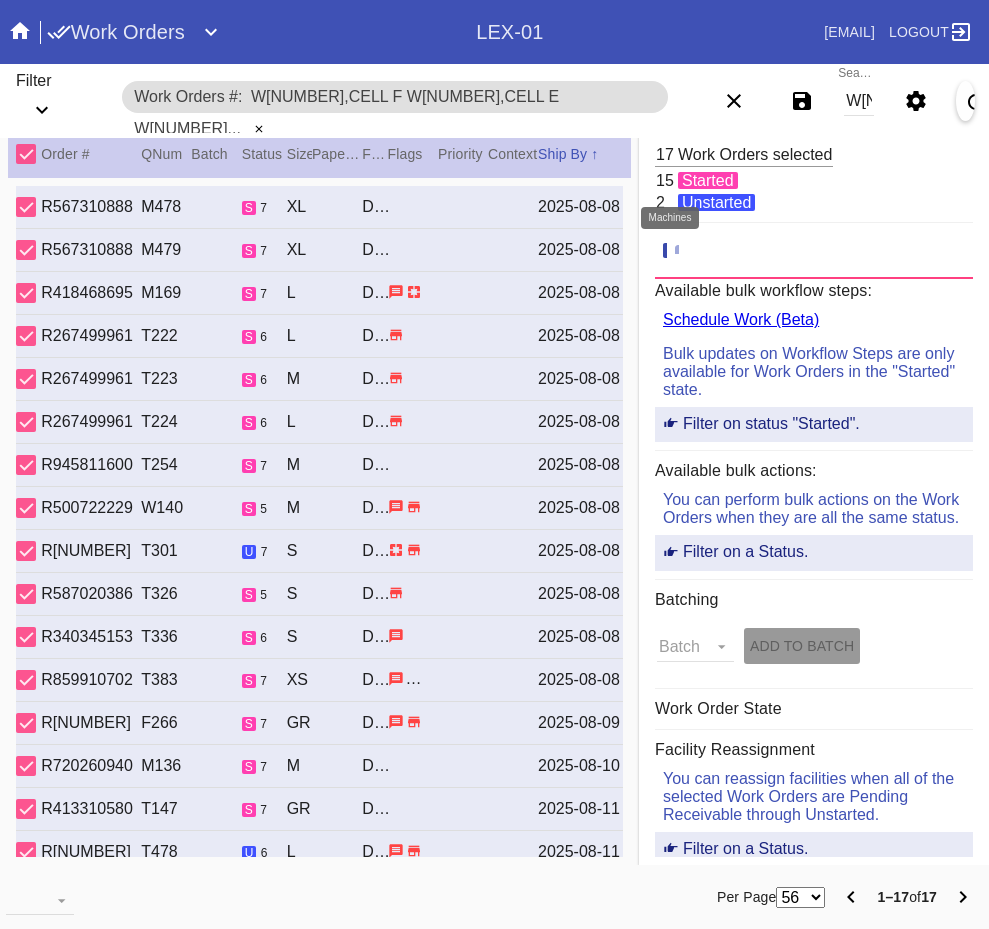 click 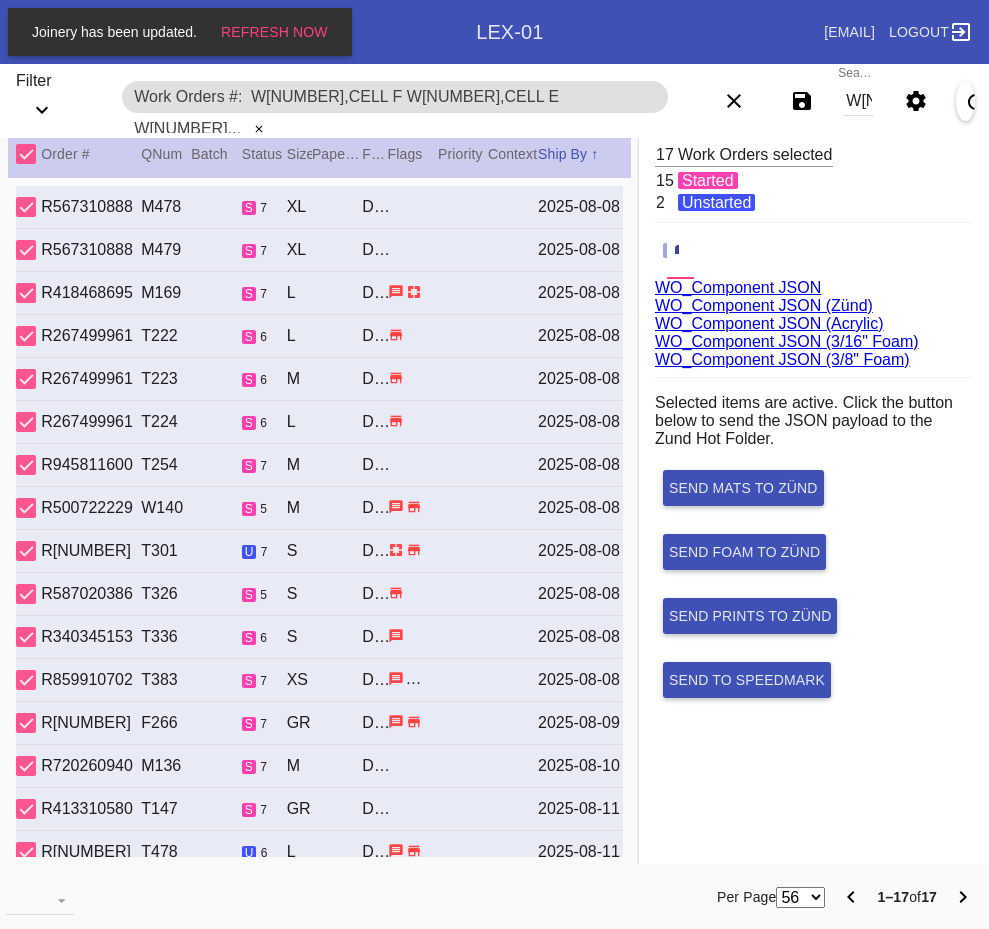 click on "W878193743700415,Cell F W228924704975387,Cell E W388209424286507,Cell H W208872026123955,Cell F W672808616318002,Cell H W274238918244887,Cell C W328101588872742,Cell G W552812359337061,Cell O W260130914023410,Cell F W117143851545376,Cell C W799411304144502,Cell B W735174067026336,Cell G W734261377785646,Cell F W501734011910398,Cell F W102813642991231,Cell G W676794711684740,Cell C W101043589147665,Cell F" at bounding box center [858, 101] 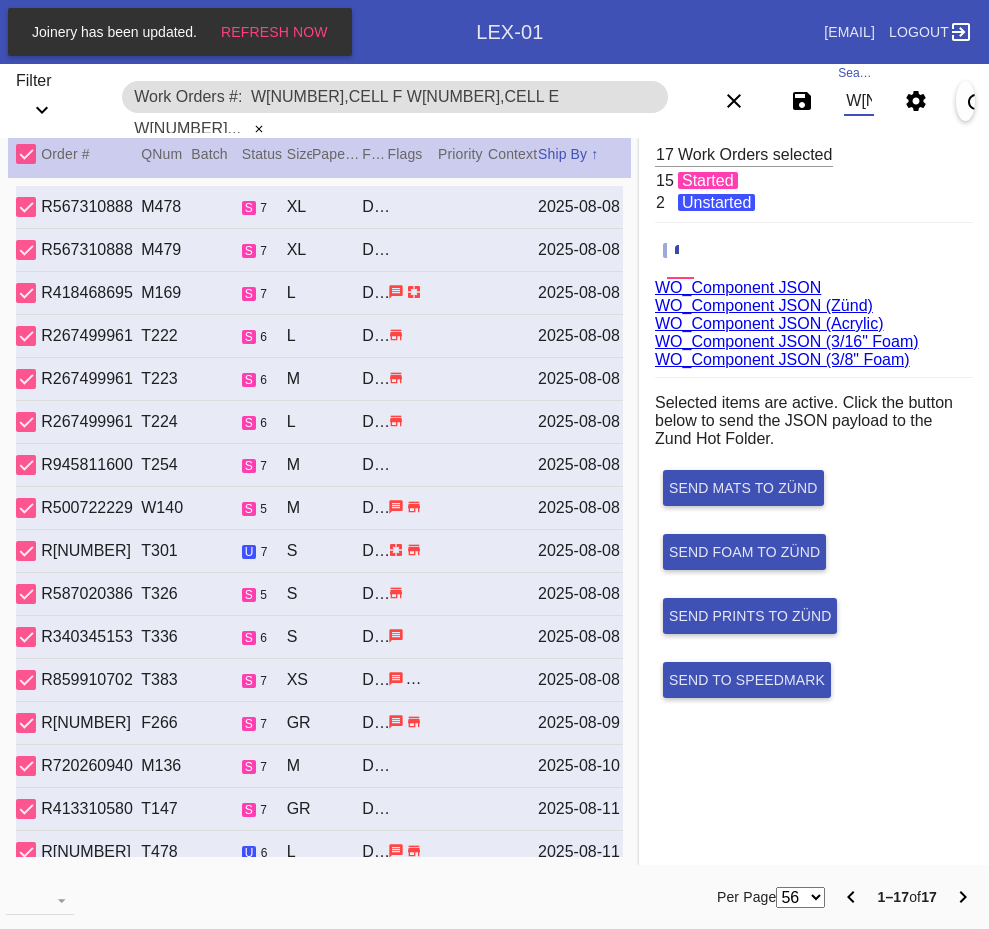 click on "W878193743700415,Cell F W228924704975387,Cell E W388209424286507,Cell H W208872026123955,Cell F W672808616318002,Cell H W274238918244887,Cell C W328101588872742,Cell G W552812359337061,Cell O W260130914023410,Cell F W117143851545376,Cell C W799411304144502,Cell B W735174067026336,Cell G W734261377785646,Cell F W501734011910398,Cell F W102813642991231,Cell G W676794711684740,Cell C W101043589147665,Cell F" at bounding box center (858, 101) 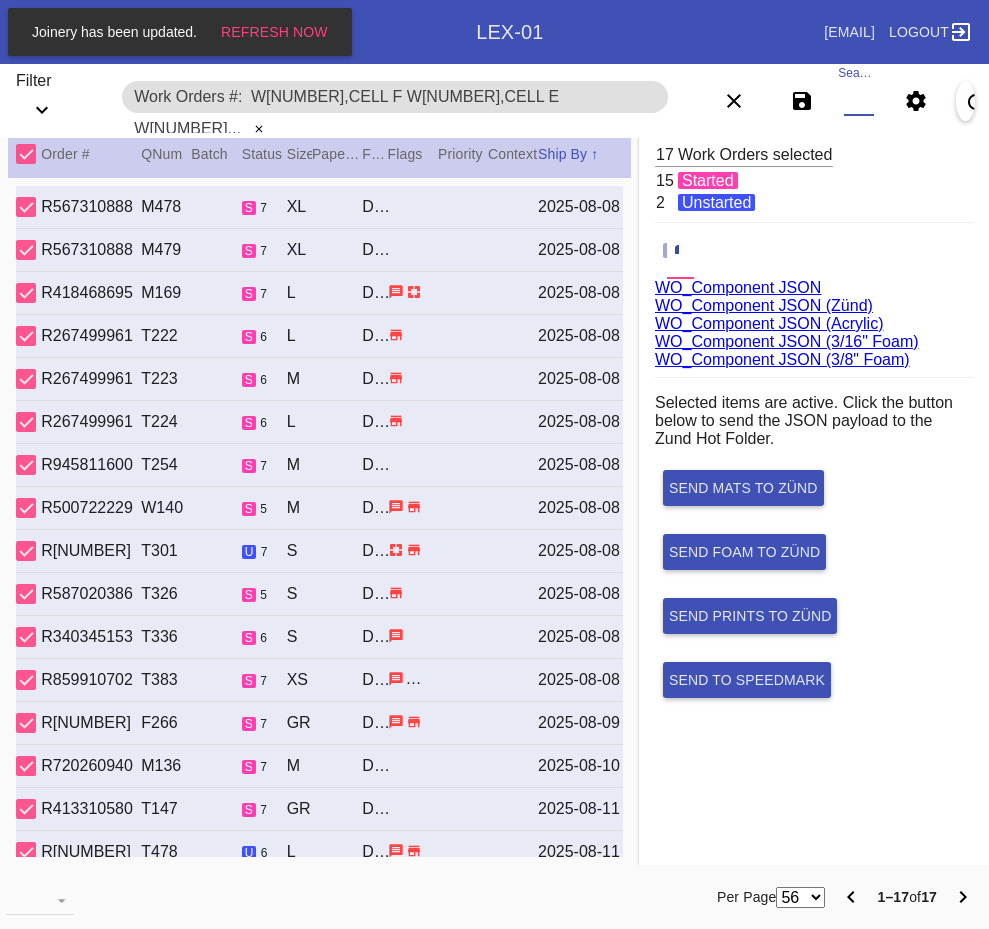 paste on "W228924704975387,Cell E W388209424286507,Cell H W672808616318002,Cell H W274238918244887,Cell C W799411304144502,Cell B W734261377785646,Cell F W691492948487333,Cell F" 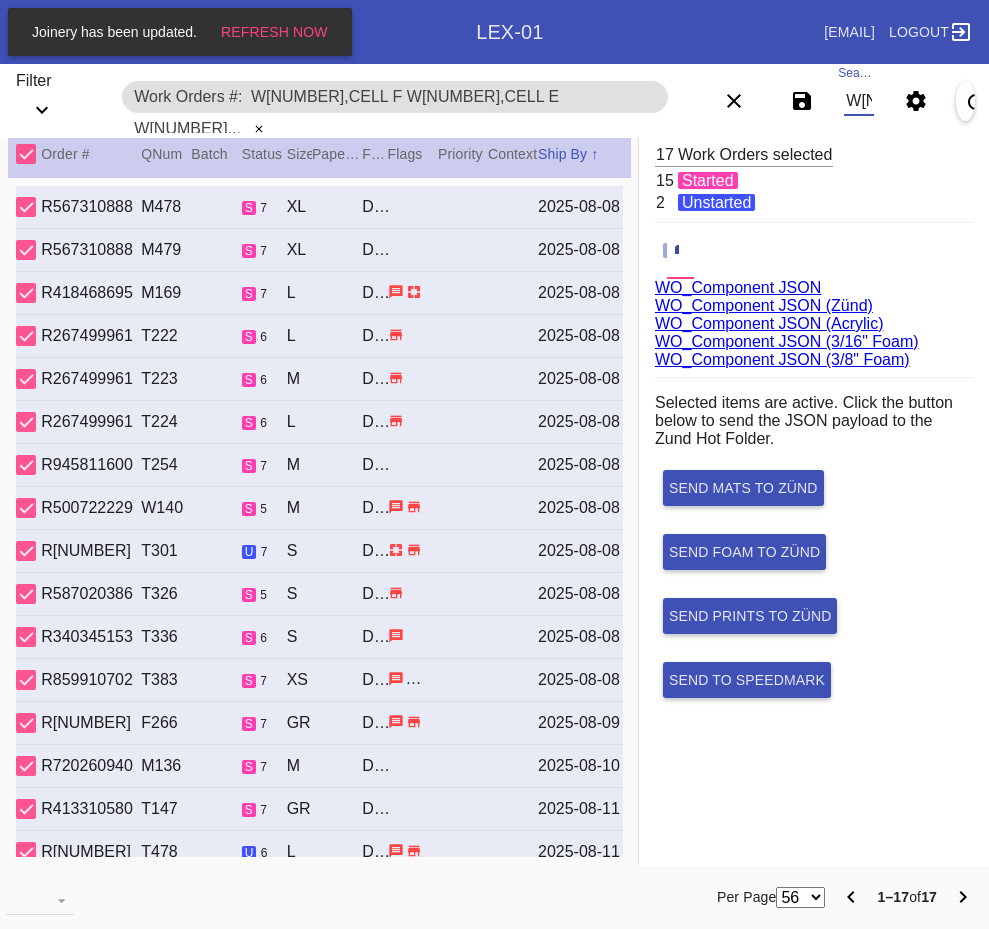 scroll, scrollTop: 0, scrollLeft: 1371, axis: horizontal 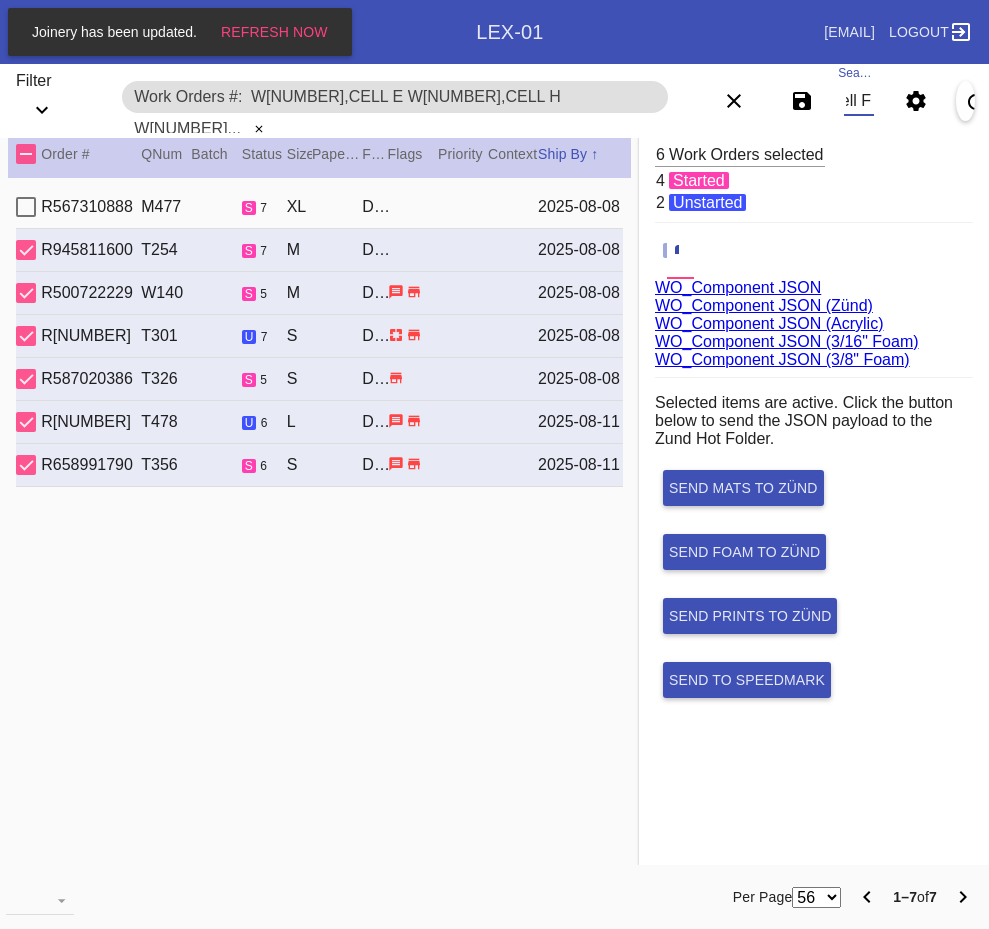 click at bounding box center (26, 207) 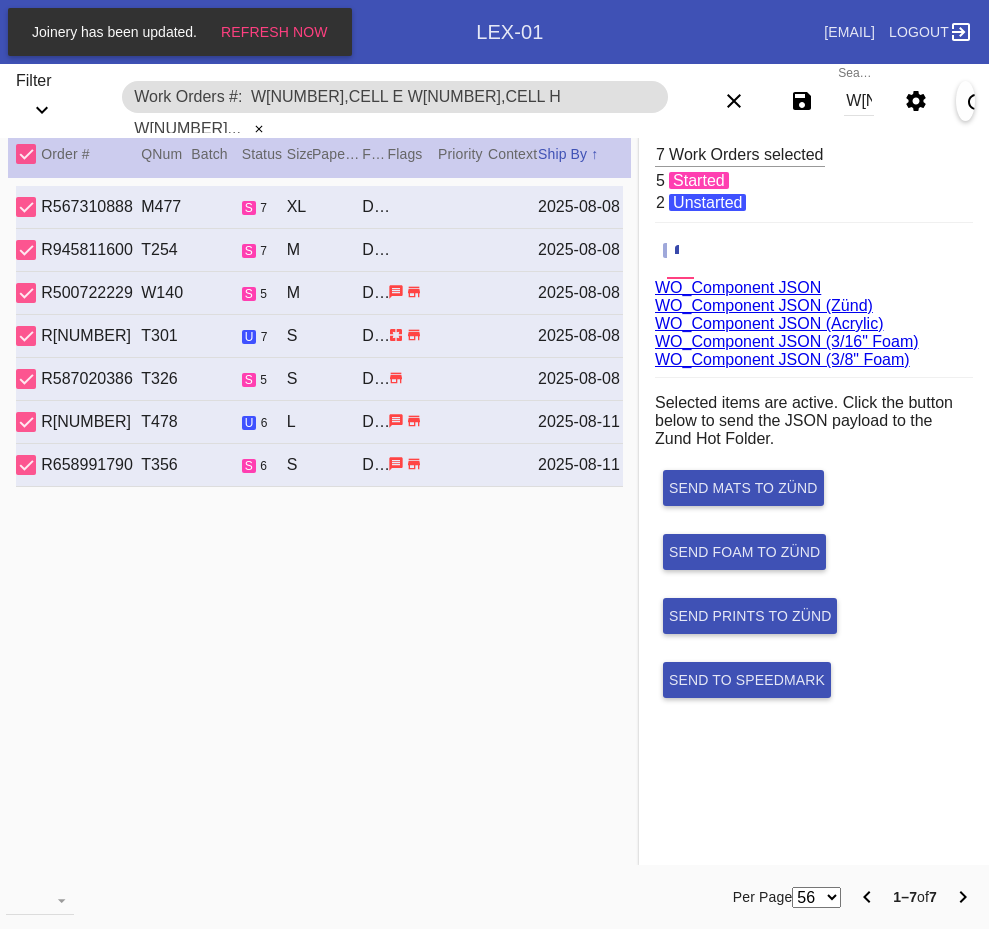 click on "W228924704975387,Cell E W388209424286507,Cell H W672808616318002,Cell H W274238918244887,Cell C W799411304144502,Cell B W734261377785646,Cell F W691492948487333,Cell F" at bounding box center (858, 101) 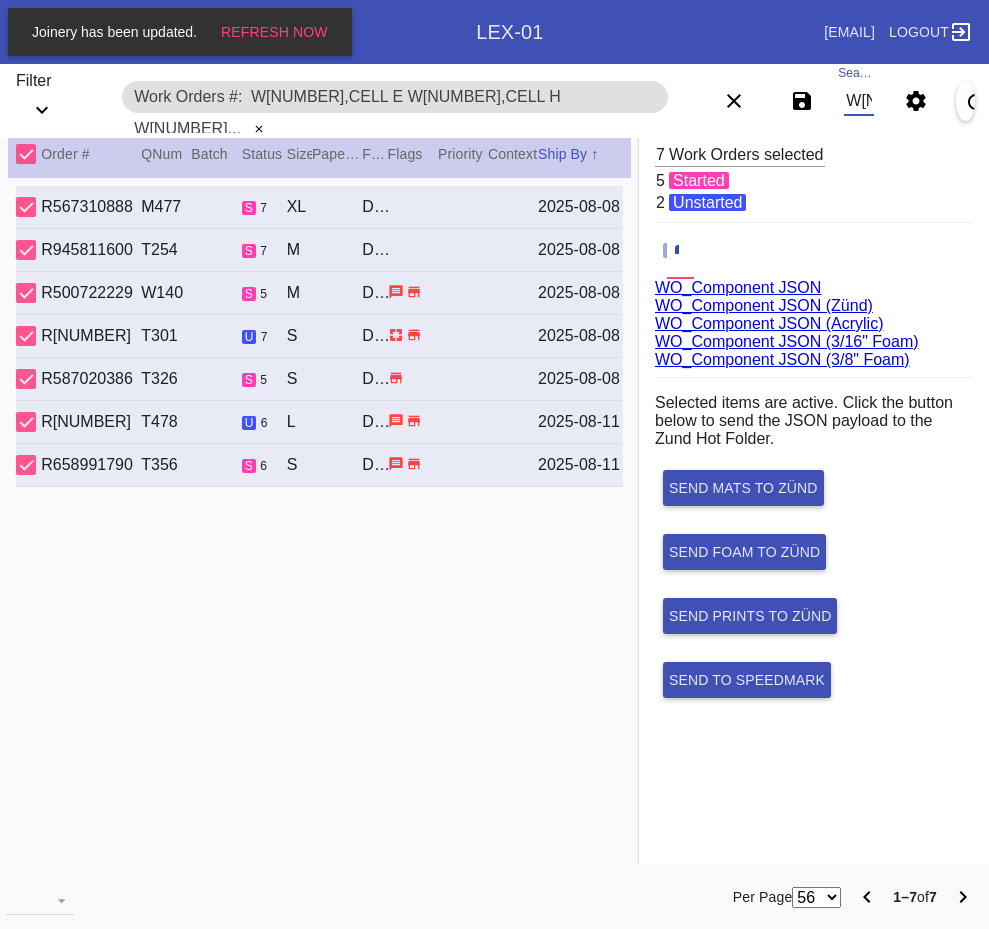 click on "W228924704975387,Cell E W388209424286507,Cell H W672808616318002,Cell H W274238918244887,Cell C W799411304144502,Cell B W734261377785646,Cell F W691492948487333,Cell F" at bounding box center (858, 101) 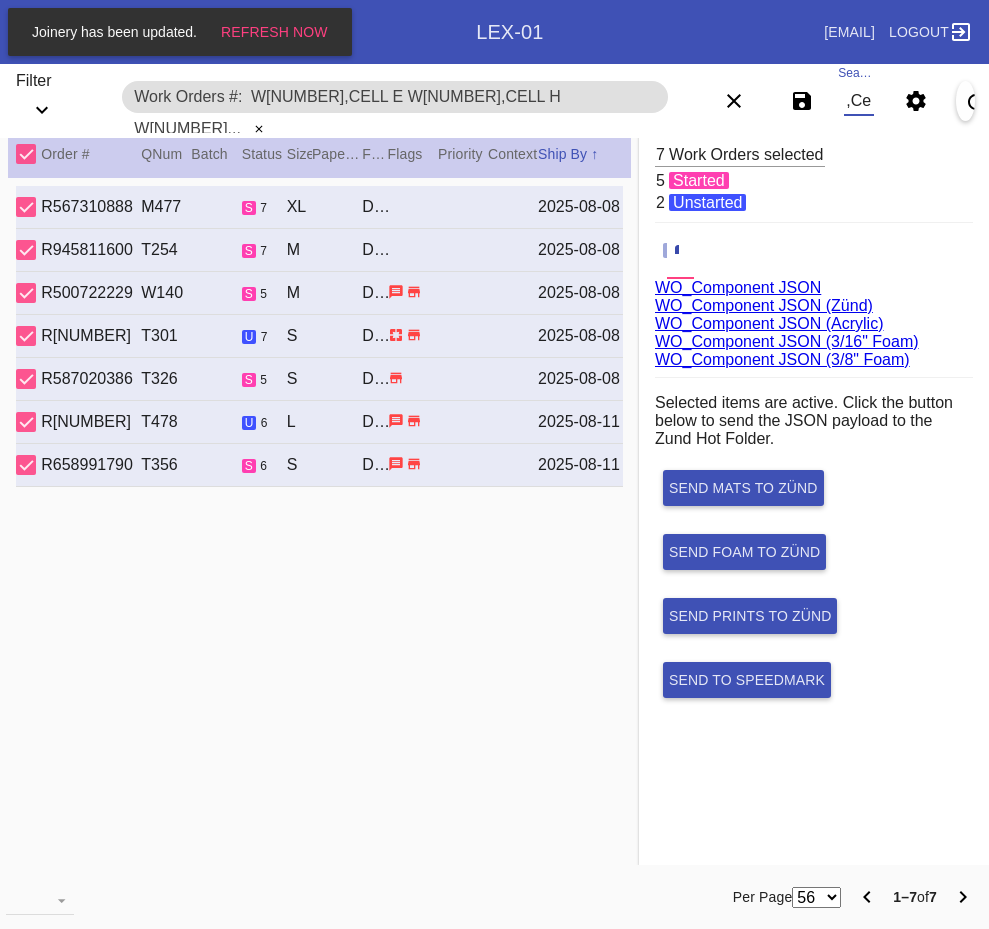 click on ",Cell E W388209424286507,Cell H W672808616318002,Cell H W274238918244887,Cell C W799411304144502,Cell B W734261377785646,Cell F W691492948487333,Cell F" at bounding box center (858, 101) 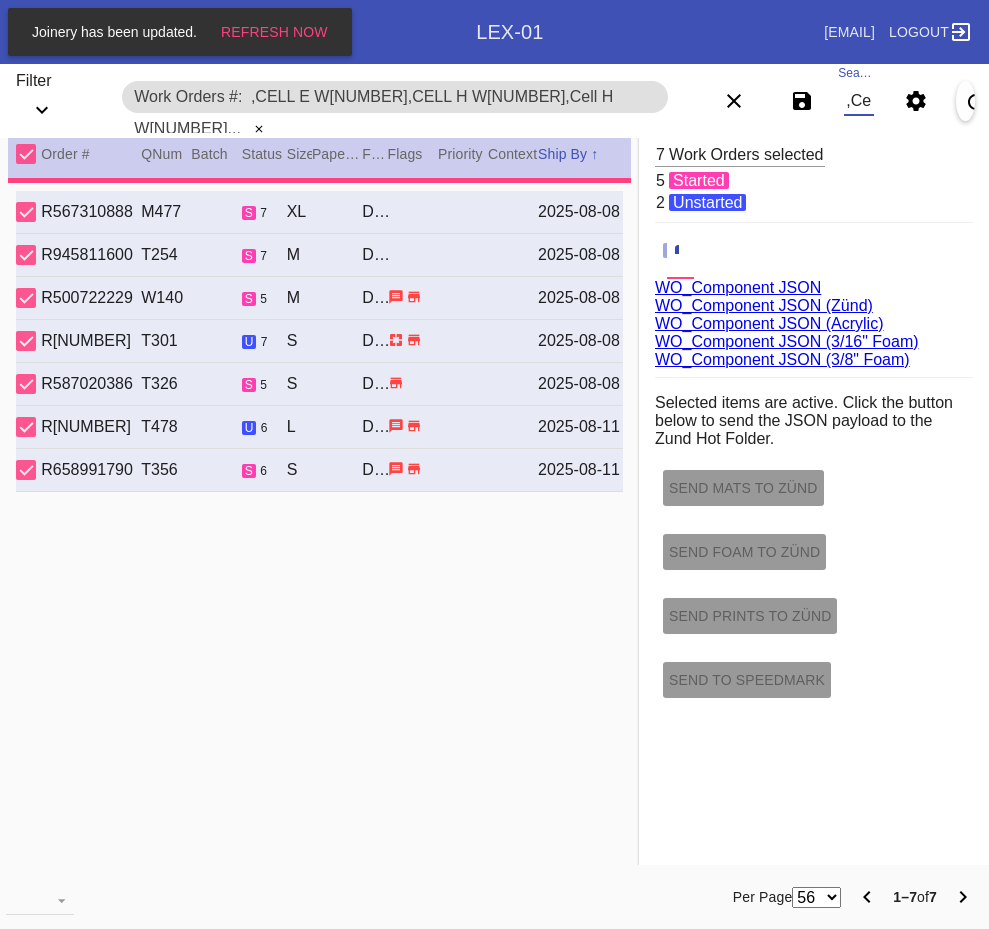 click on ",Cell E W388209424286507,Cell H W672808616318002,Cell H W274238918244887,Cell C W799411304144502,Cell B W734261377785646,Cell F W691492948487333,Cell F" at bounding box center [858, 101] 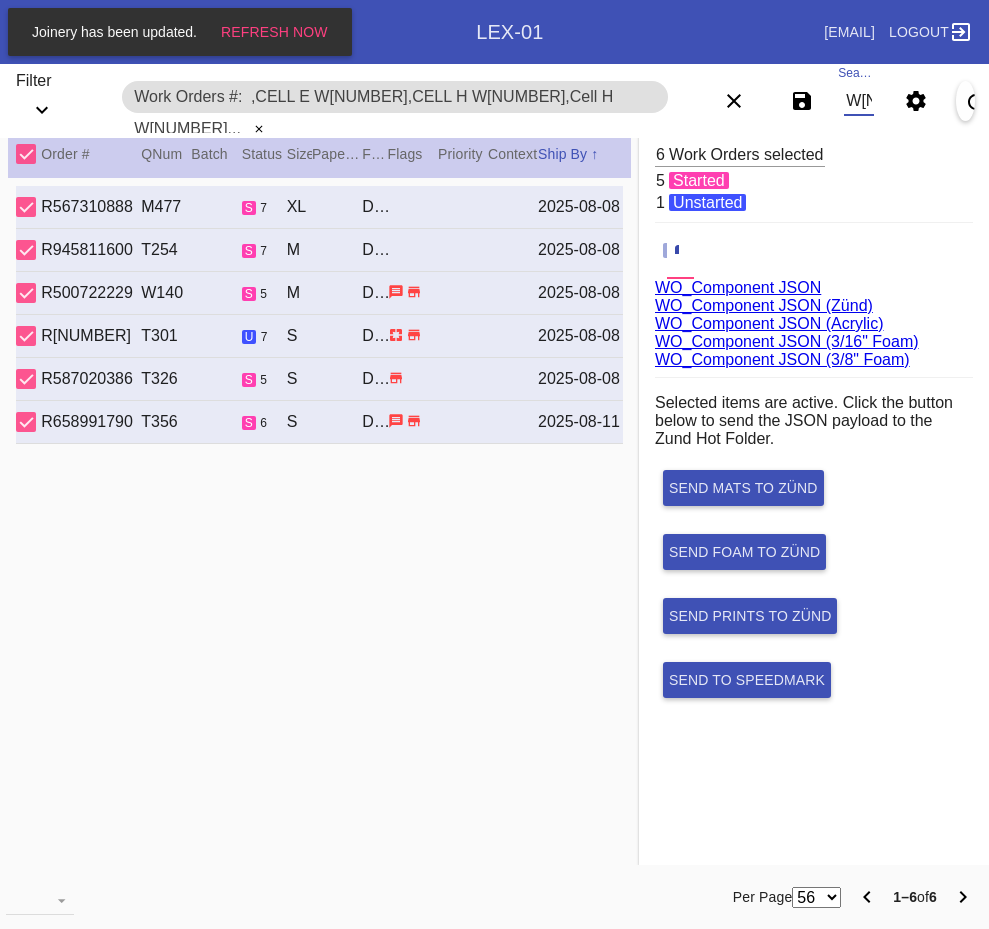 scroll, scrollTop: 0, scrollLeft: 373, axis: horizontal 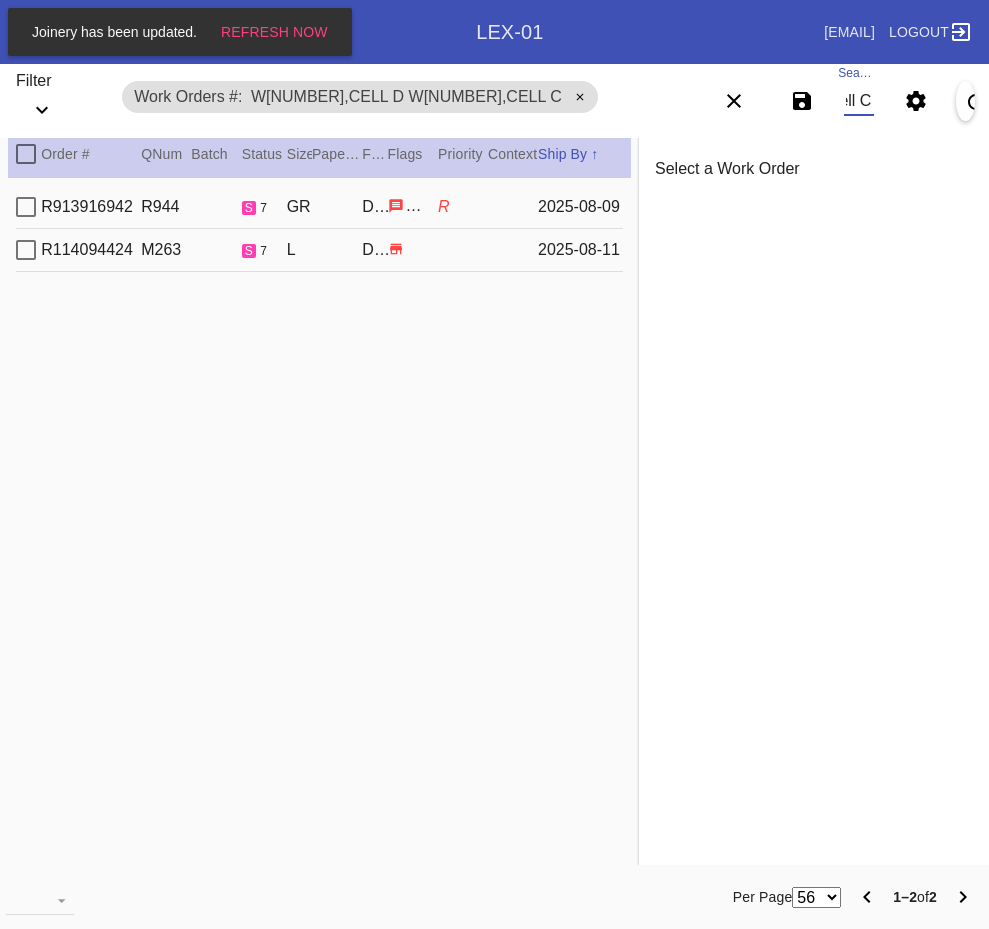 type on "W798826932255896,Cell D W021483391771402,Cell C" 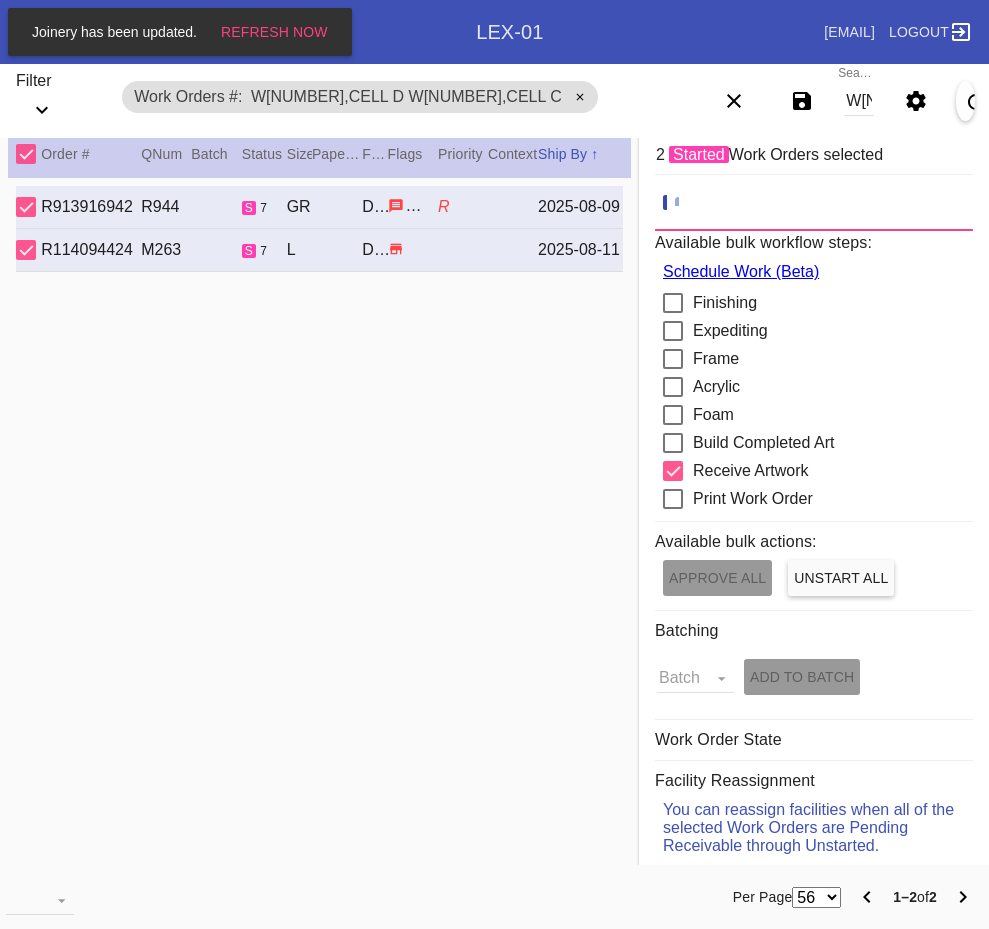 click 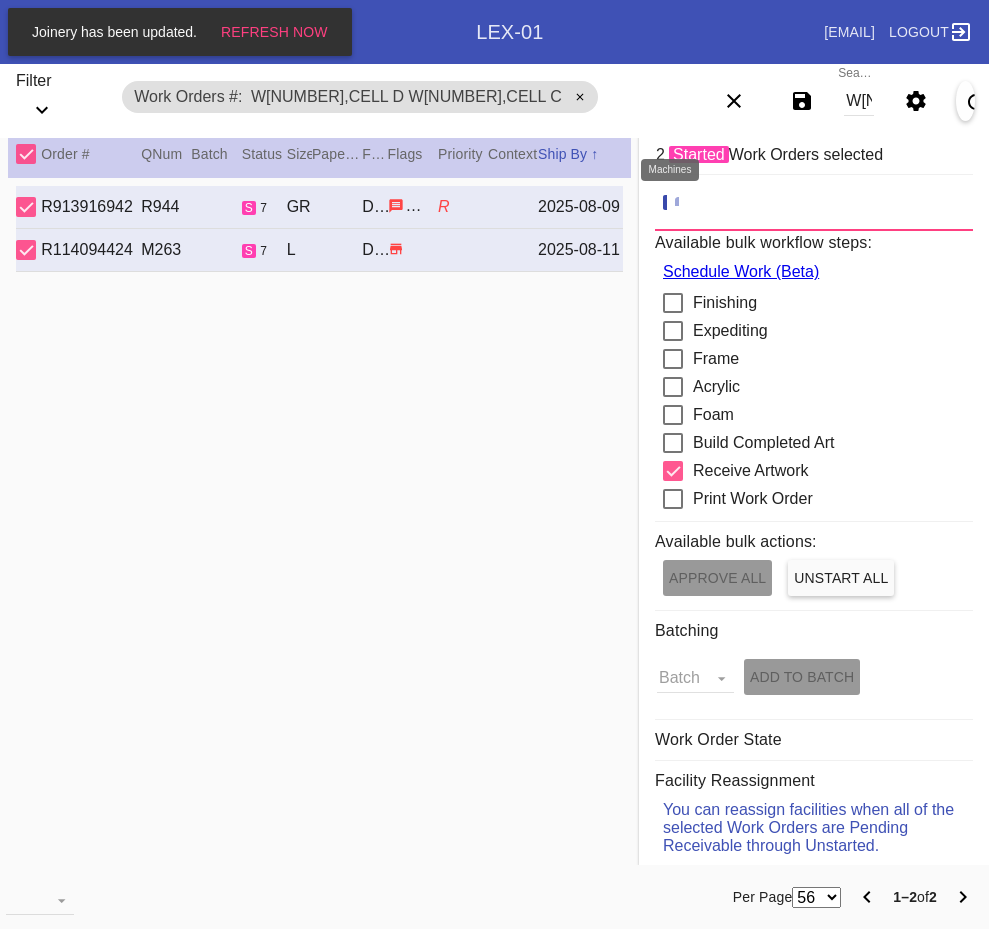 click 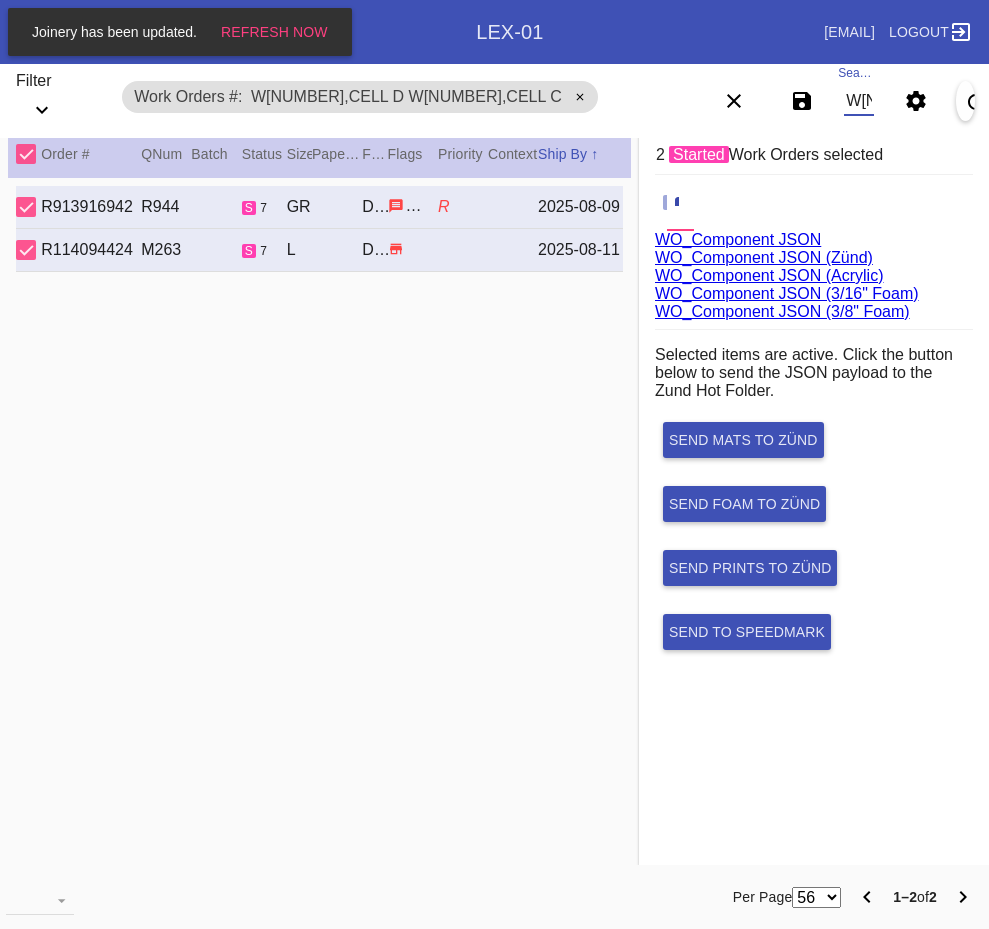 click on "W798826932255896,Cell D W021483391771402,Cell C" at bounding box center [858, 101] 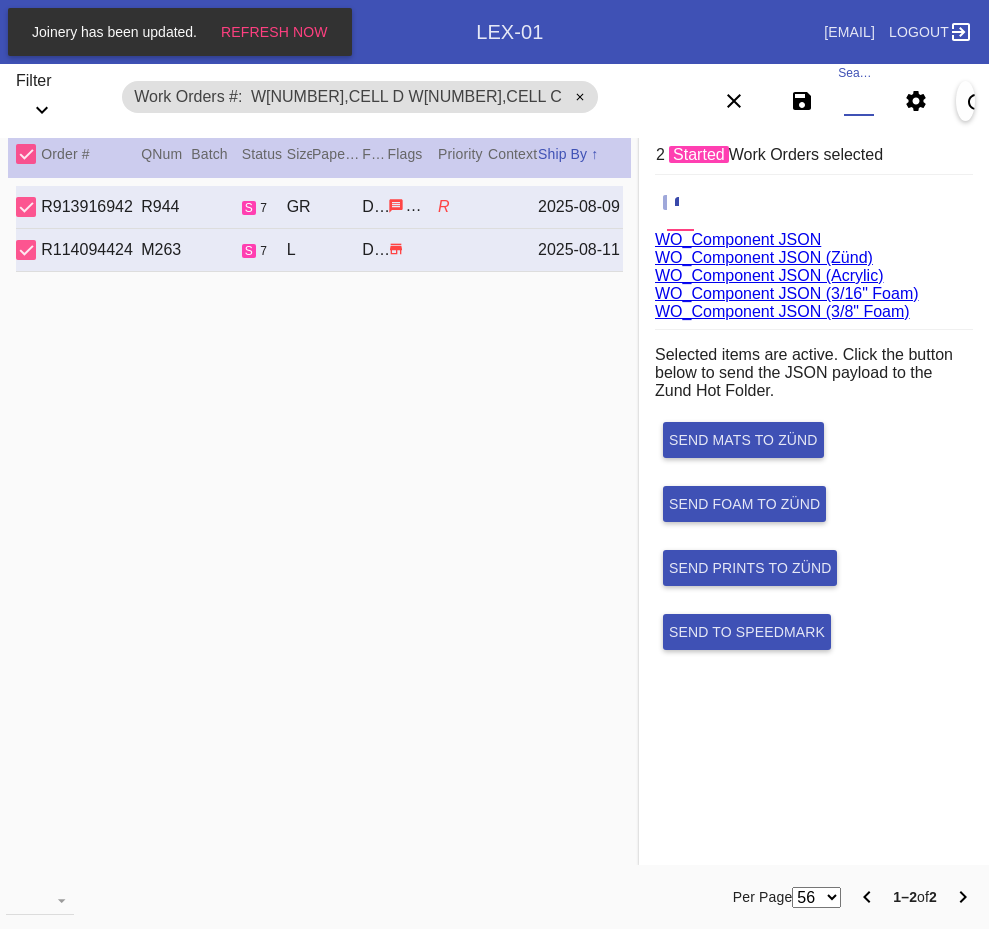 paste on "[ID],Cell O" 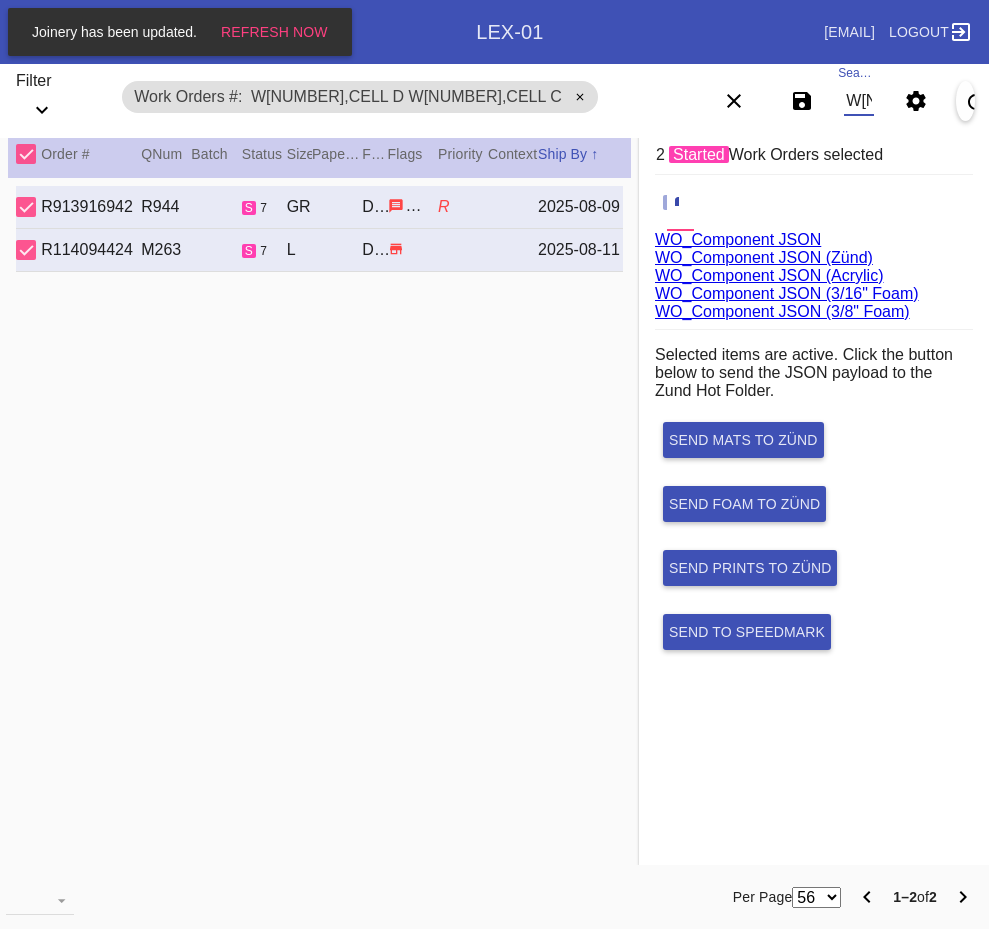 scroll, scrollTop: 0, scrollLeft: 172, axis: horizontal 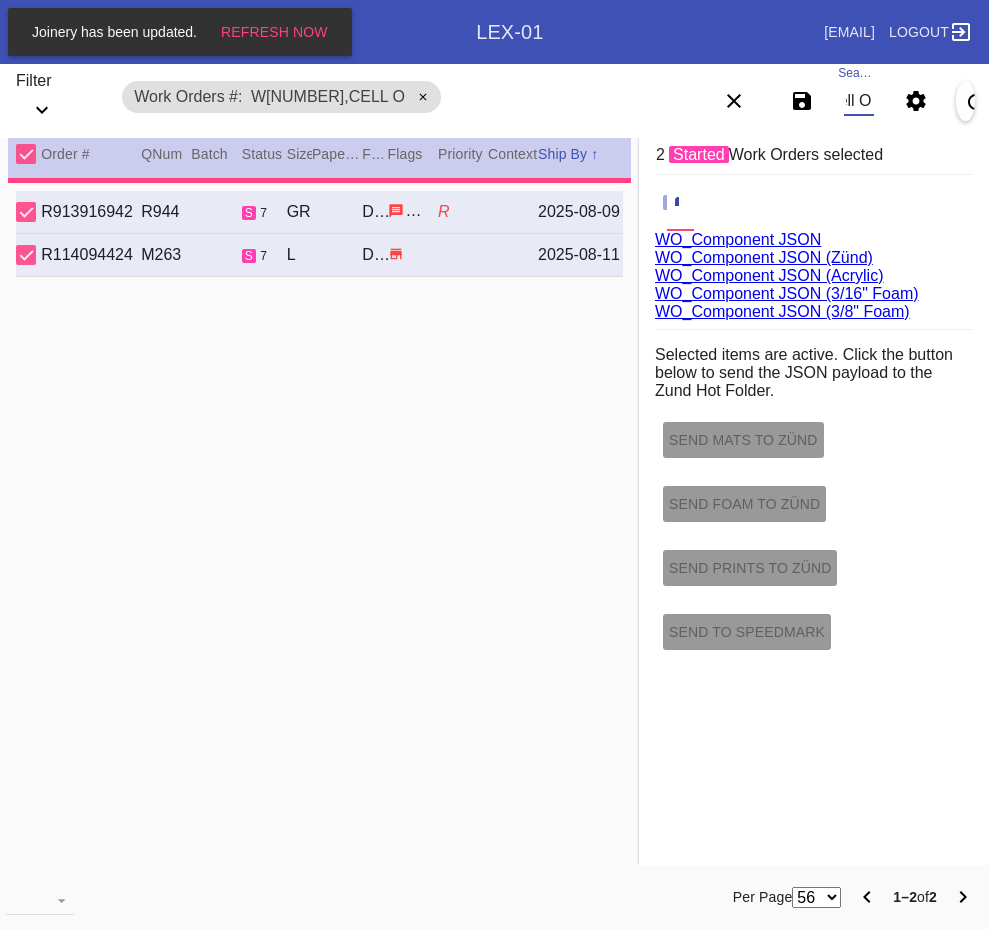 type on "2.5" 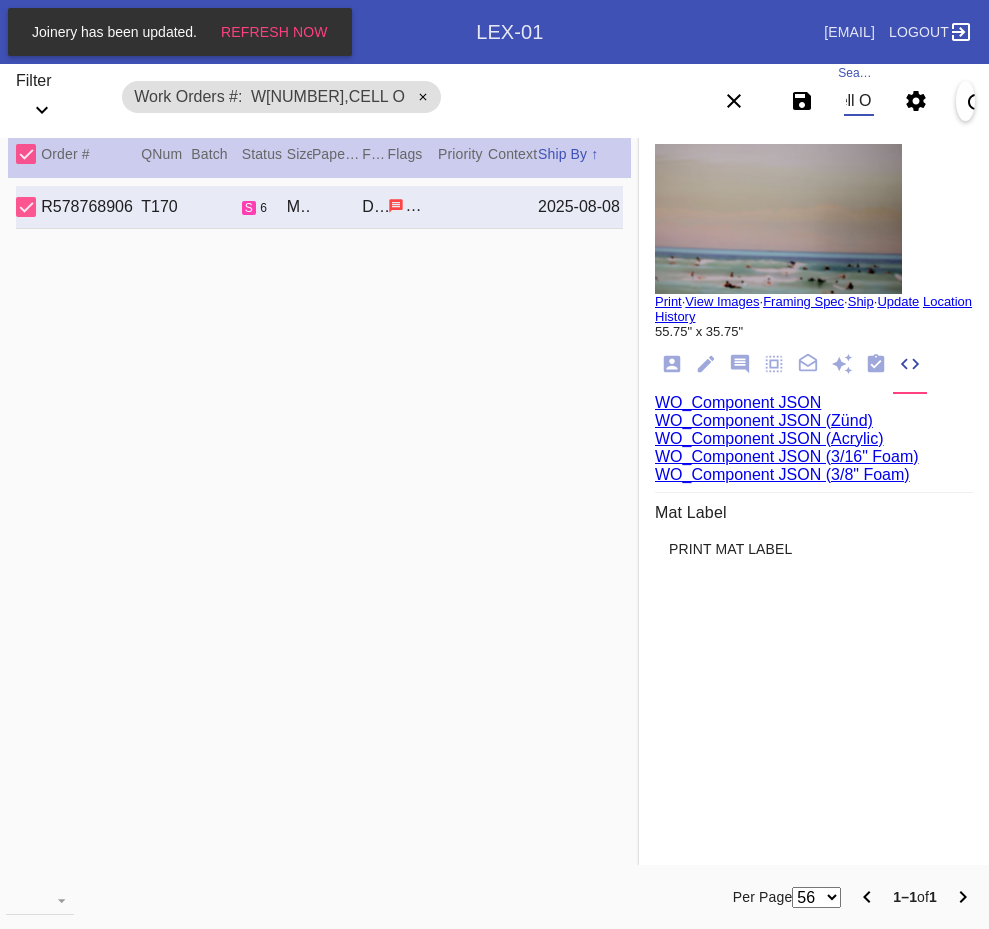 type on "[ID],Cell O" 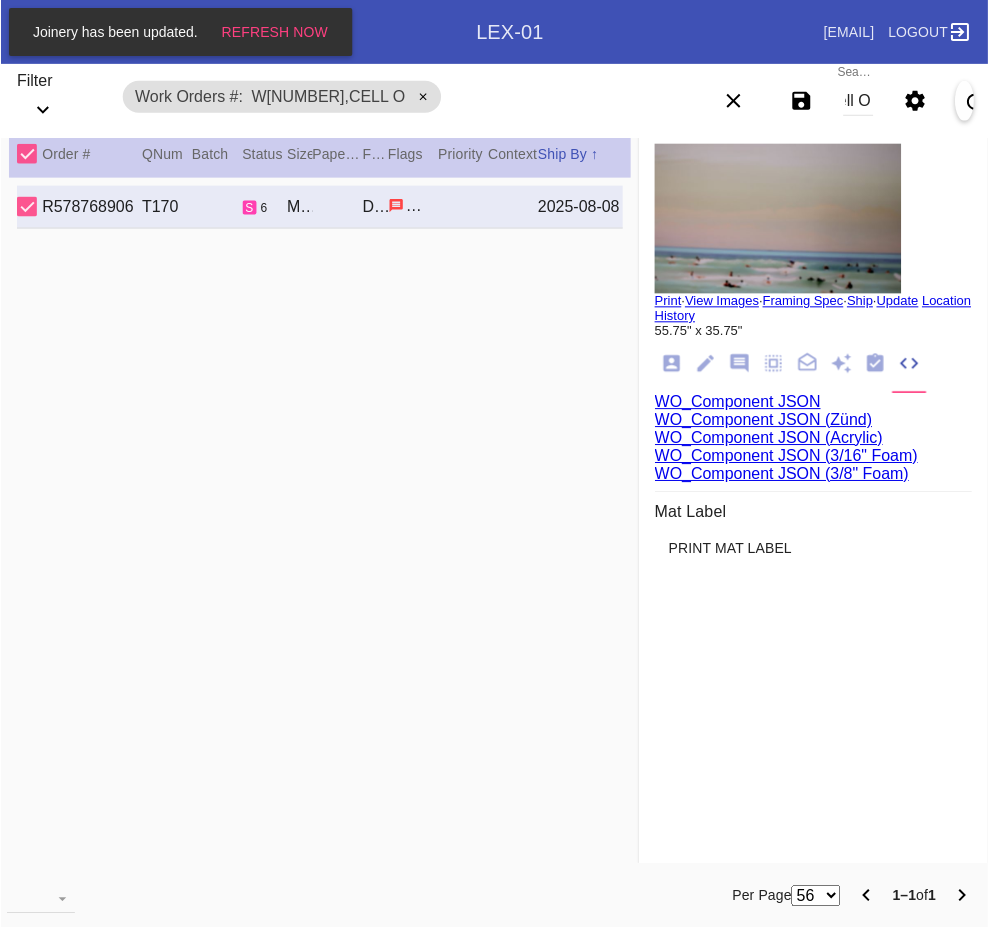 scroll, scrollTop: 0, scrollLeft: 0, axis: both 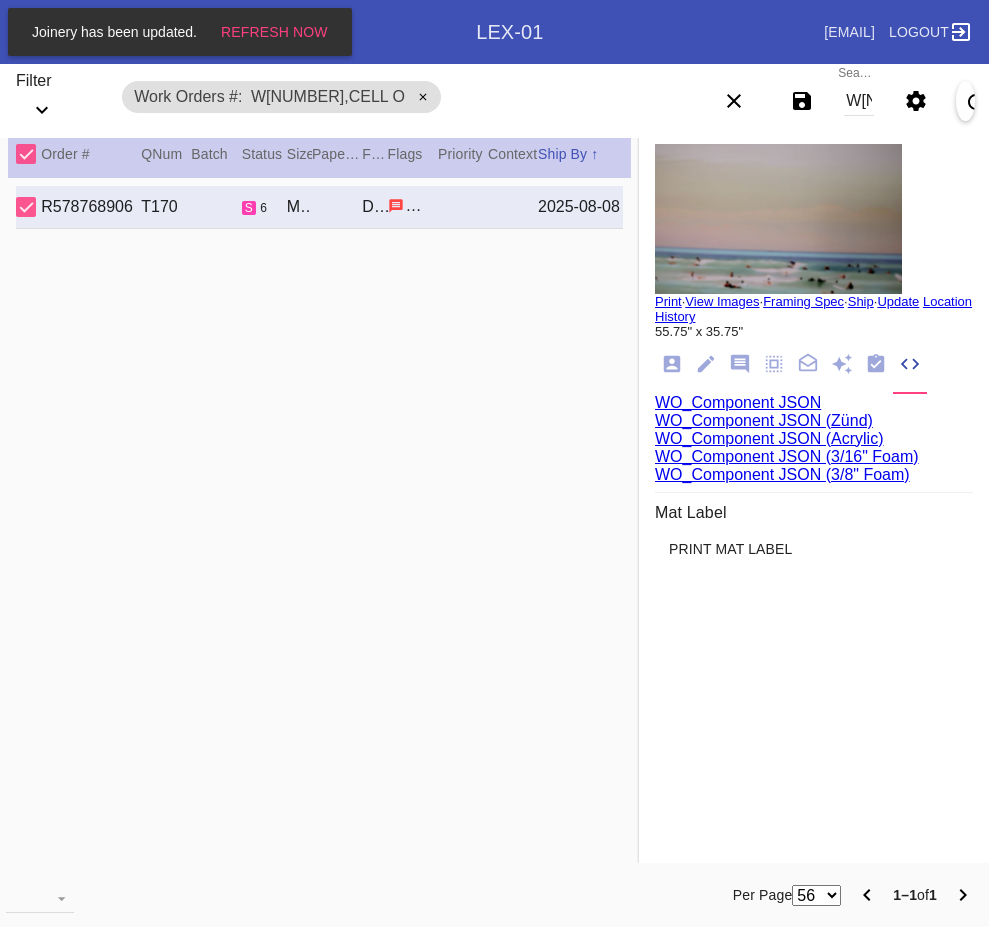 click on "[ID],Cell O" at bounding box center [858, 101] 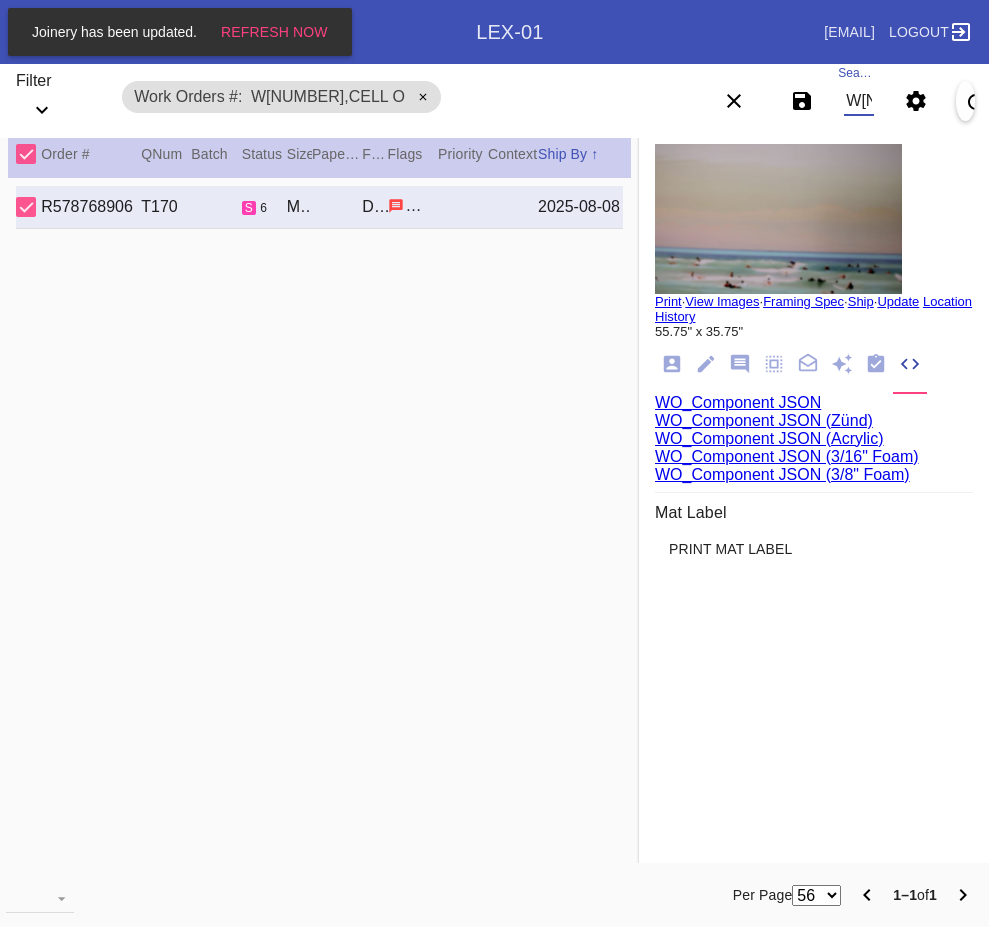 click on "[ID],Cell O" at bounding box center [858, 101] 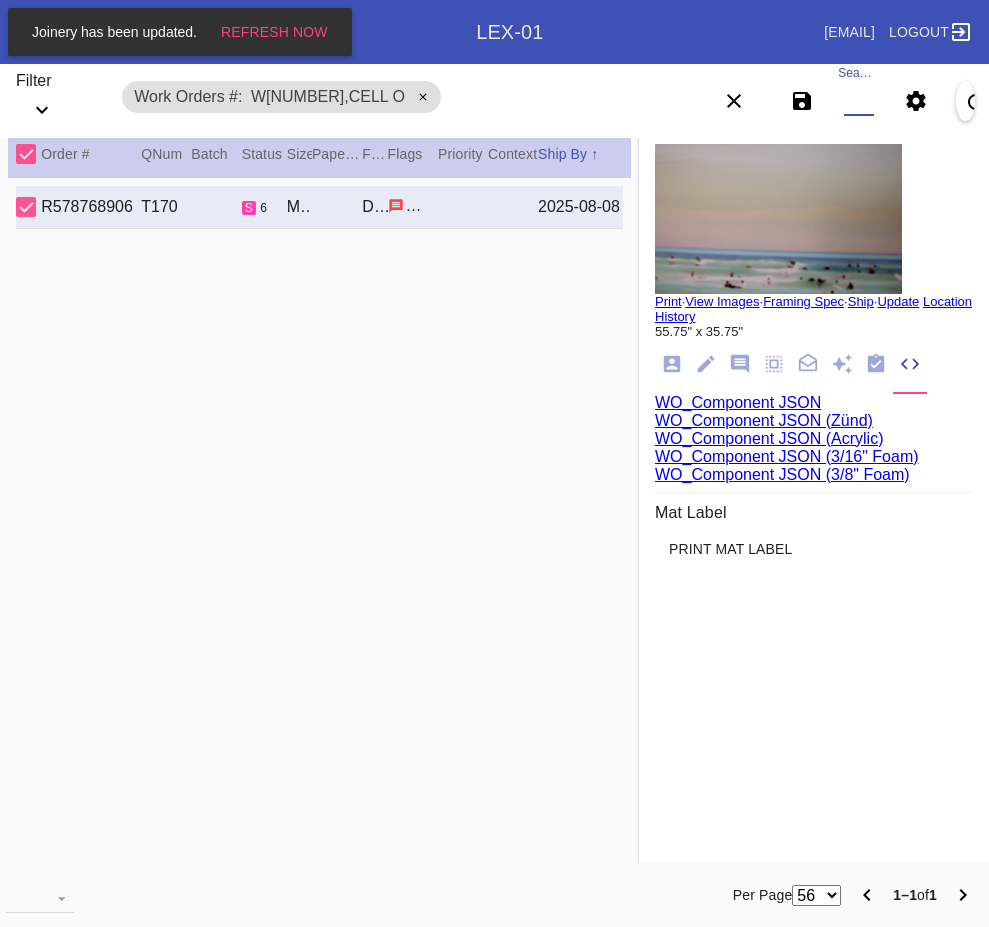paste on "[ID],Cell A" 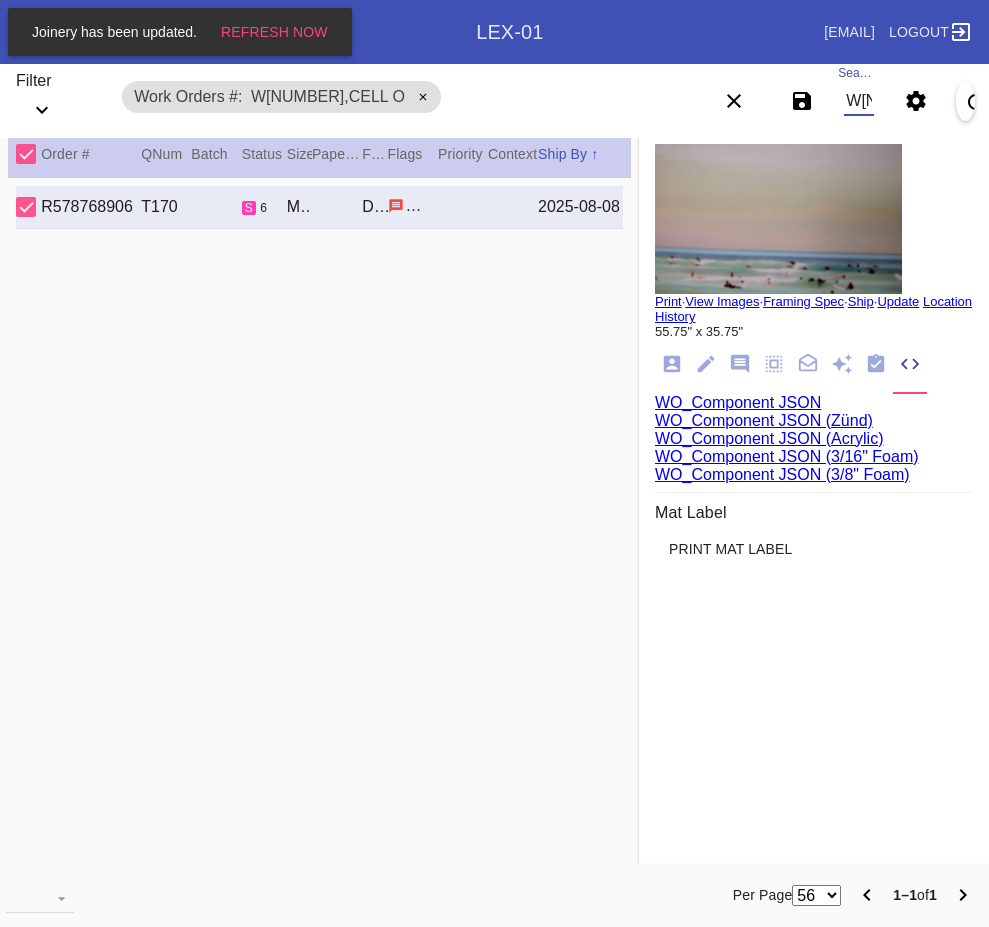 scroll, scrollTop: 0, scrollLeft: 170, axis: horizontal 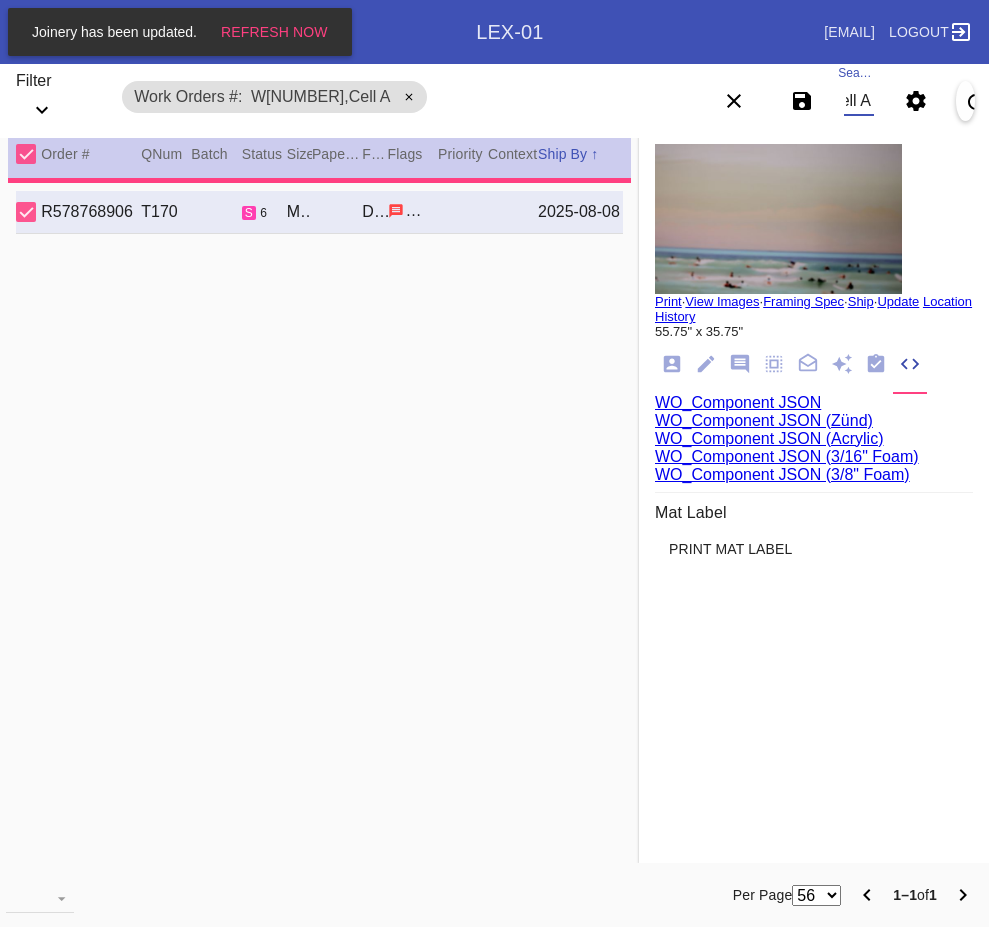type on "1.5" 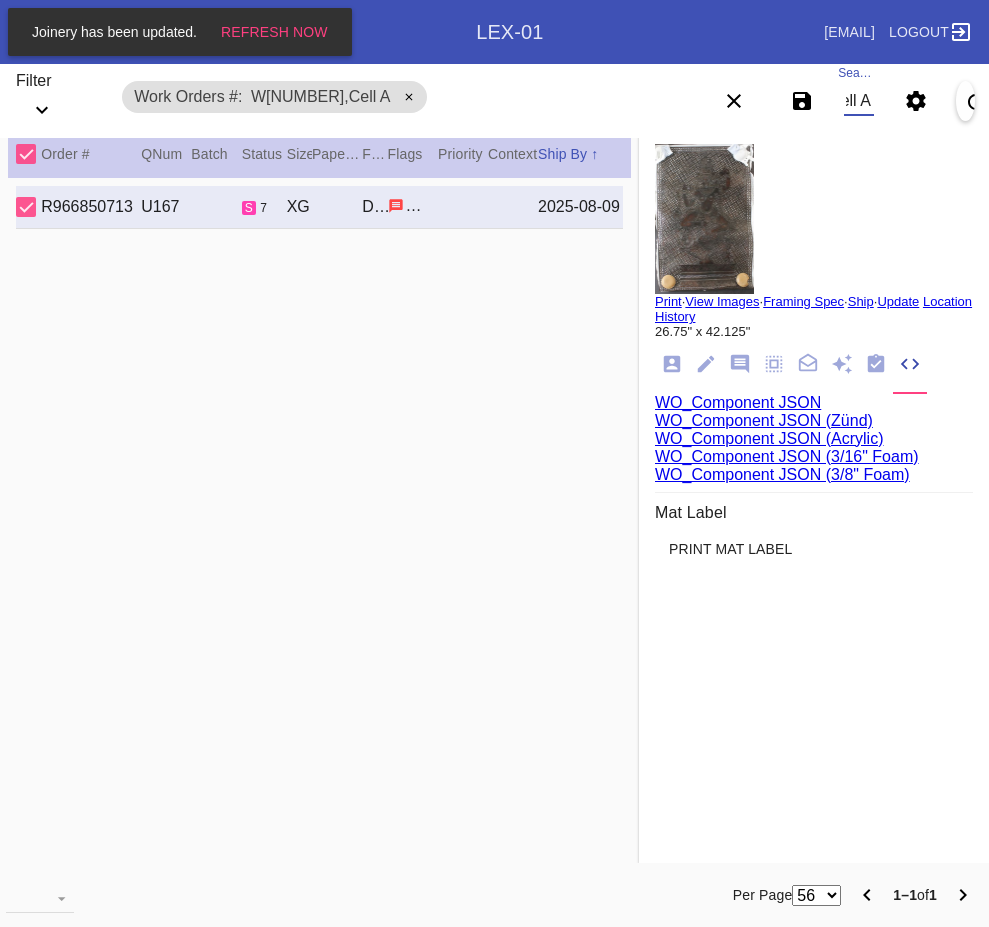 type on "[ID],Cell A" 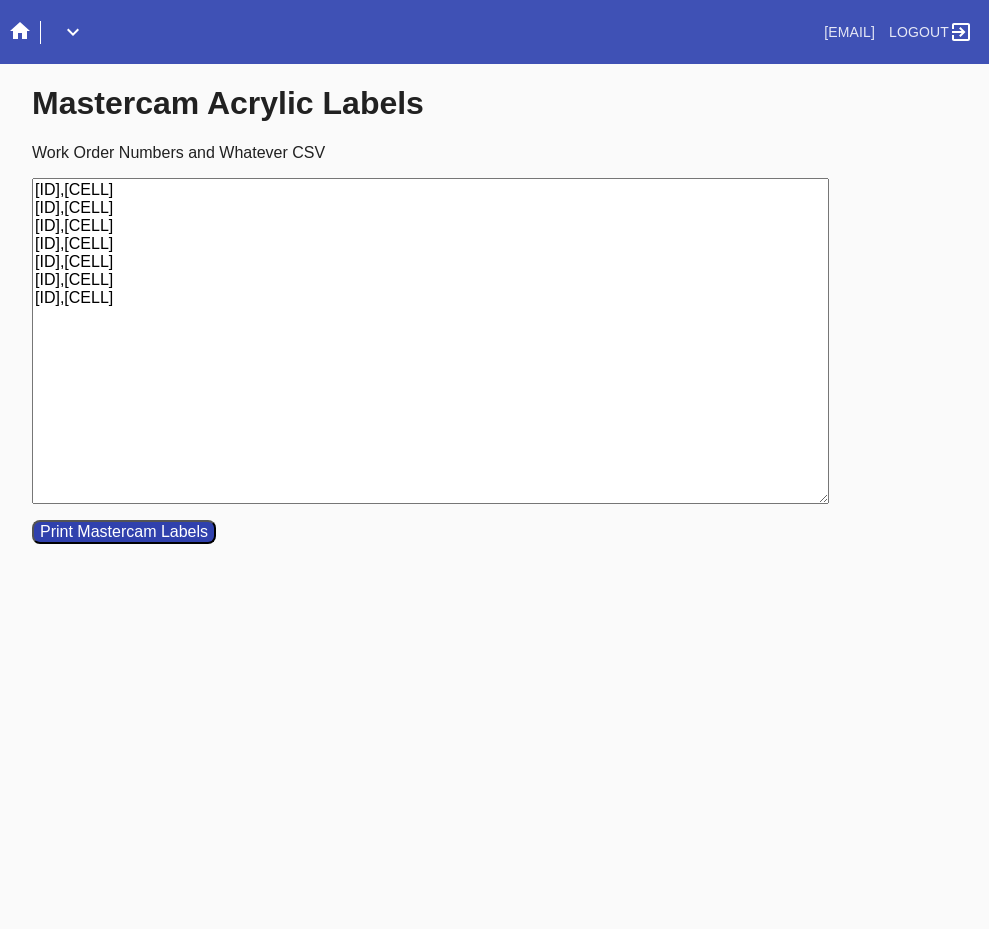 scroll, scrollTop: 0, scrollLeft: 0, axis: both 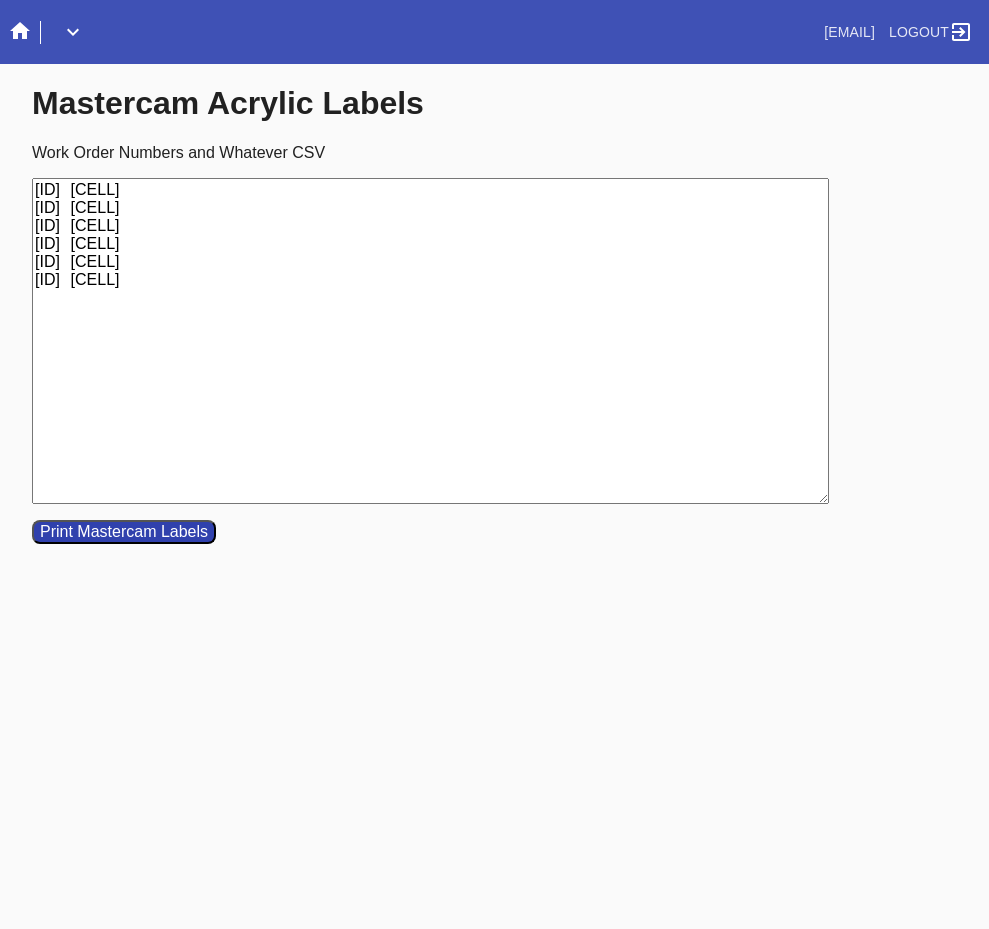 click on "[ID]	[CELL]
[ID]	[CELL]
[ID]	[CELL]
[ID]	[CELL]
[ID]	[CELL]
[ID]	[CELL]" at bounding box center (430, 341) 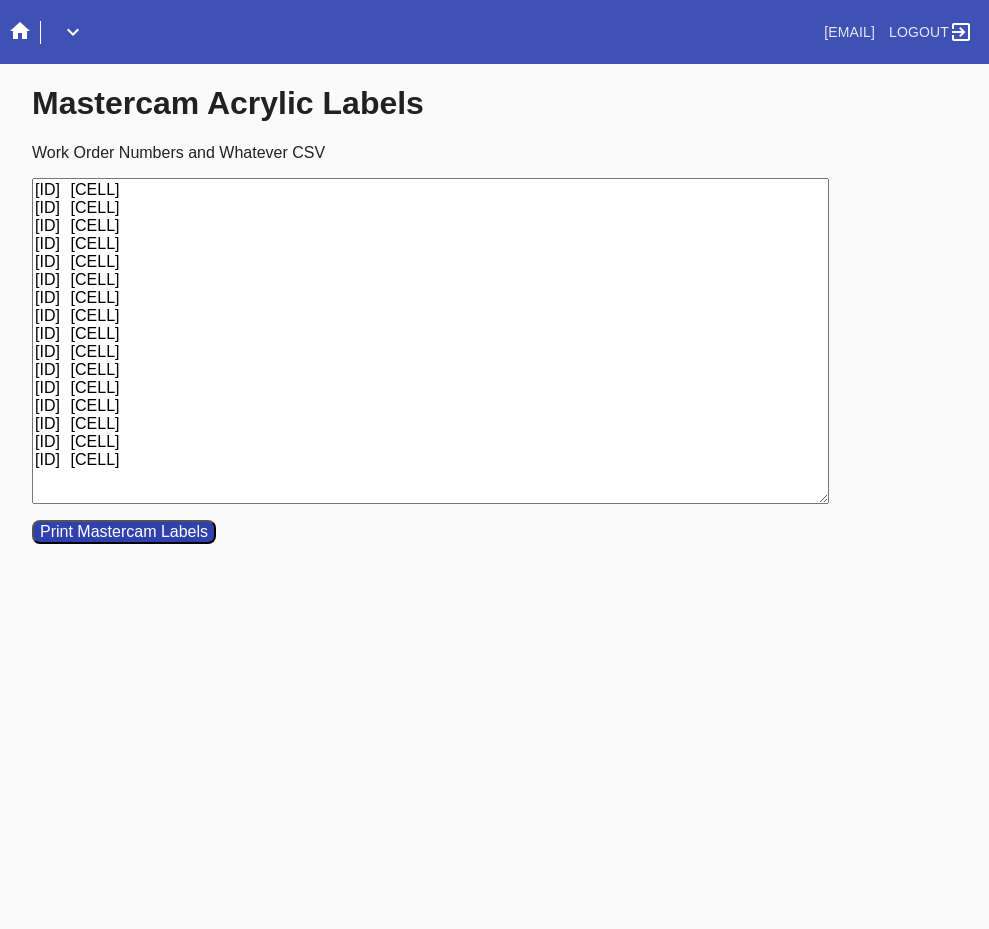 click on "W878193743700415	Cell F
W228924704975387	Cell E
W388209424286507	Cell H
W208872026123955	Cell F
W672808616318002	Cell H
W274238918244887	Cell C
W328101588872742	Cell G
W552812359337061	Cell O
W260130914023410	Cell F
W117143851545376	Cell C
W799411304144502	Cell B
W735174067026336	Cell G
W734261377785646	Cell F
W501734011910398	Cell F
W102813642991231	Cell G
W676794711684740	Cell C" at bounding box center [430, 341] 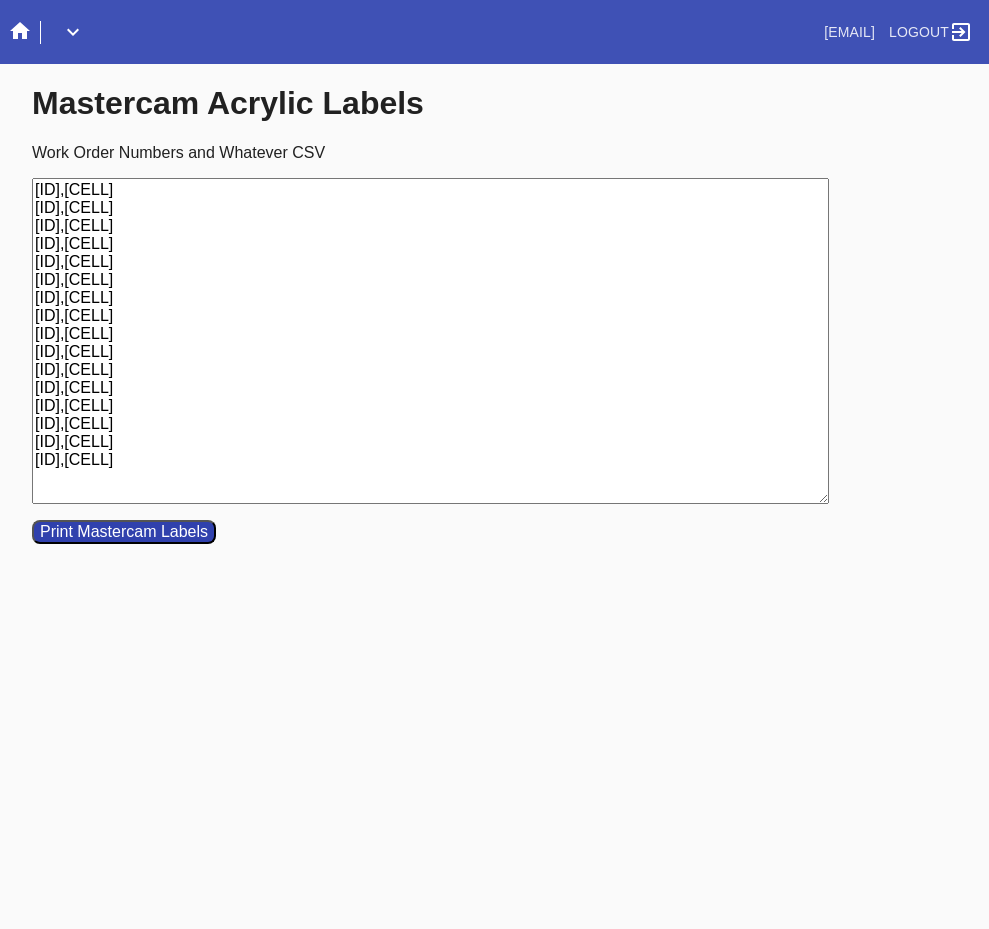 drag, startPoint x: 252, startPoint y: 464, endPoint x: 30, endPoint y: 165, distance: 372.40436 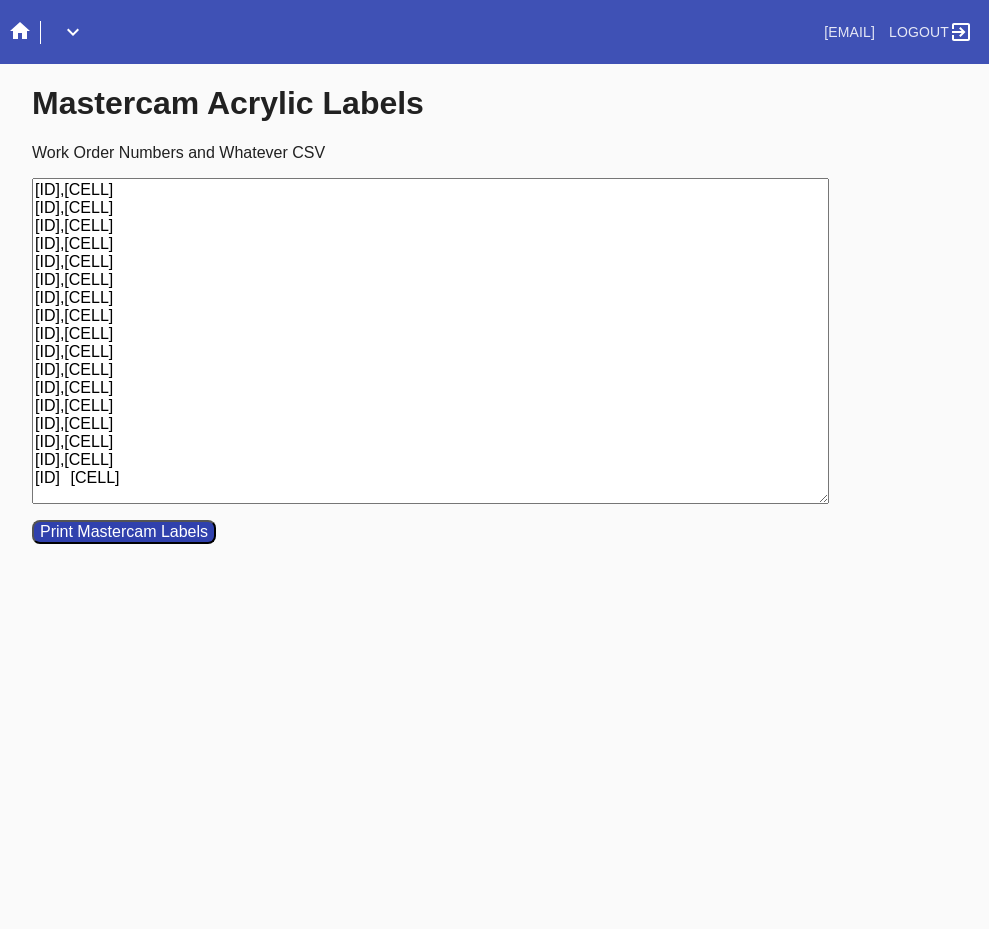 click on "W878193743700415,Cell F
W228924704975387,Cell E
W388209424286507,Cell H
W208872026123955,Cell F
W672808616318002,Cell H
W274238918244887,Cell C
W328101588872742,Cell G
W552812359337061,Cell O
W260130914023410,Cell F
W117143851545376,Cell C
W799411304144502,Cell B
W735174067026336,Cell G
W734261377785646,Cell F
W501734011910398,Cell F
W102813642991231,Cell G
W676794711684740,Cell C
W101043589147665	Cell F" at bounding box center [430, 341] 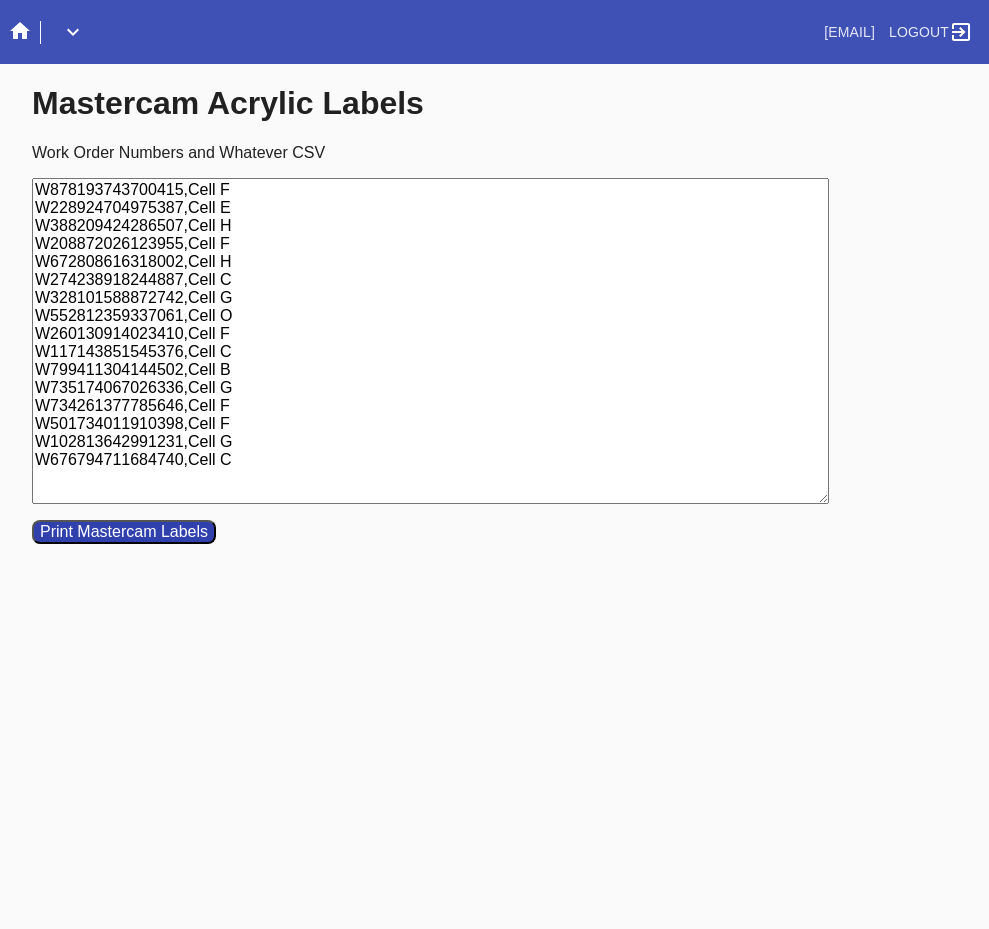 drag, startPoint x: 256, startPoint y: 478, endPoint x: 21, endPoint y: 167, distance: 389.80252 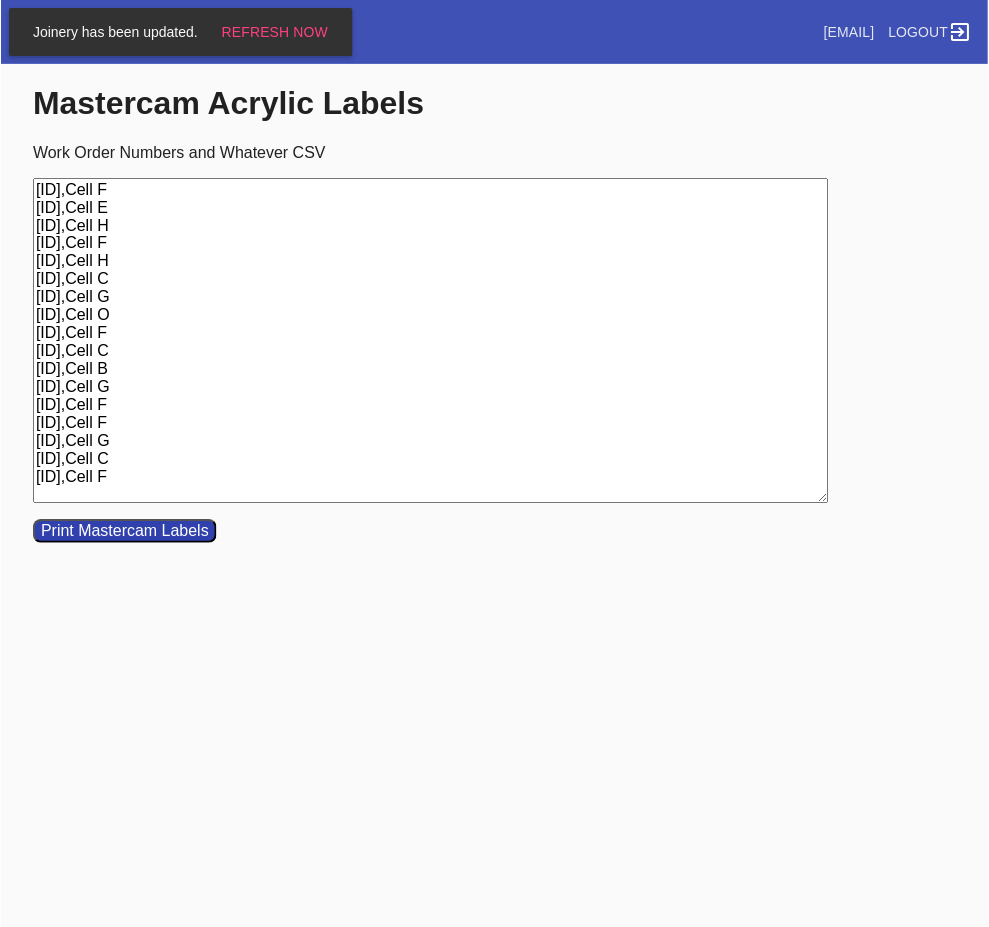 scroll, scrollTop: 0, scrollLeft: 0, axis: both 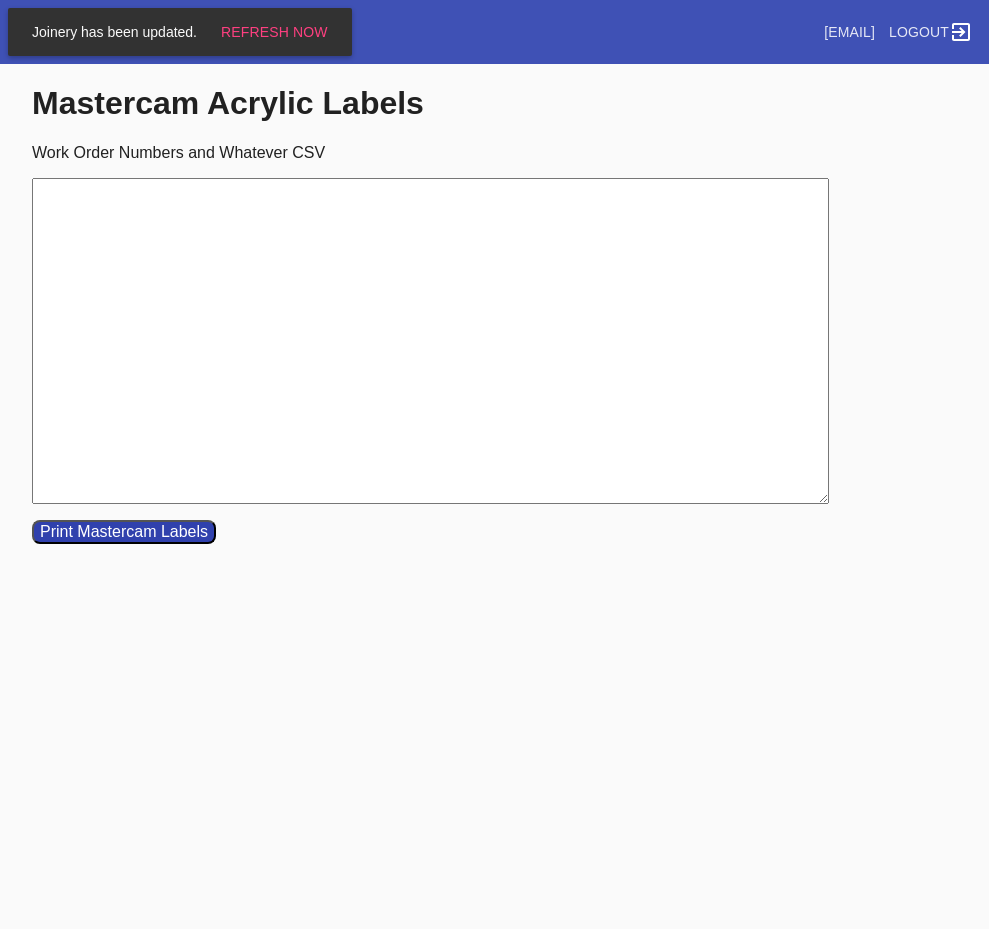 paste on "[ID]	Cell E
[ID]	Cell H
[ID]	Cell H
[ID]	Cell C
[ID]	Cell B
[ID]	Cell F
[ID]	Cell F" 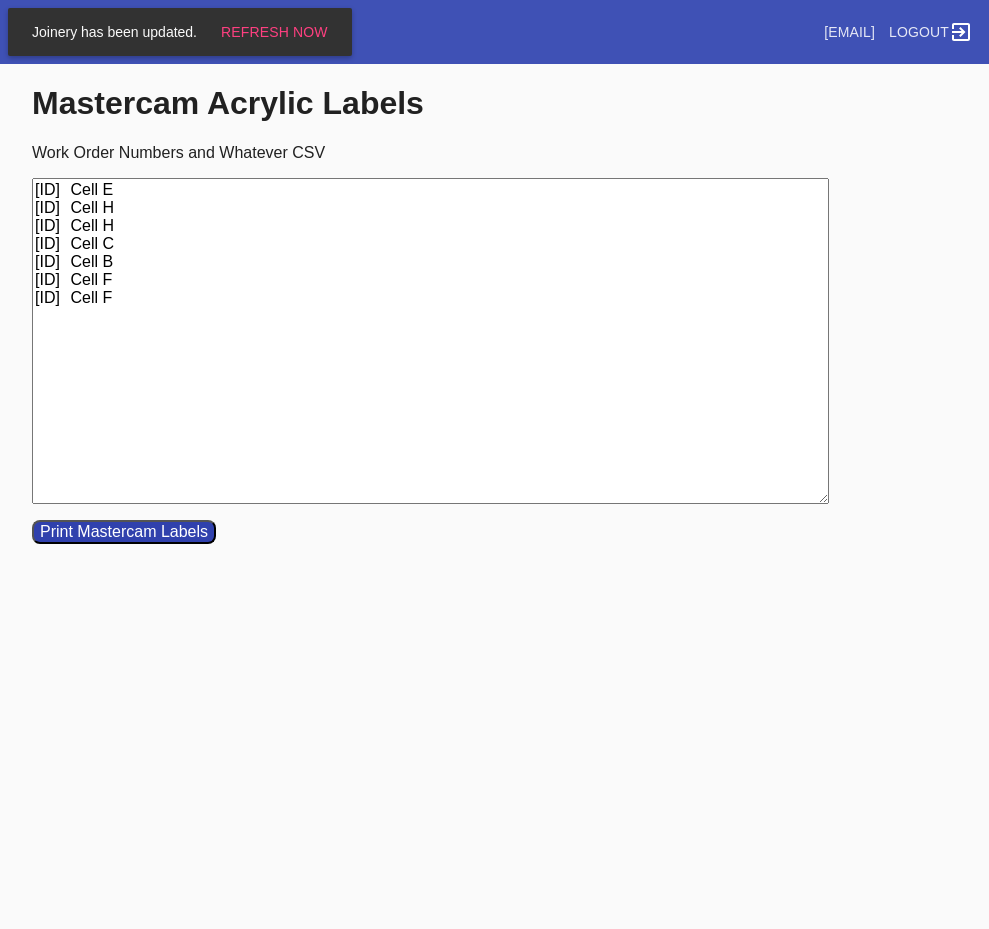 drag, startPoint x: 196, startPoint y: 191, endPoint x: 209, endPoint y: 191, distance: 13 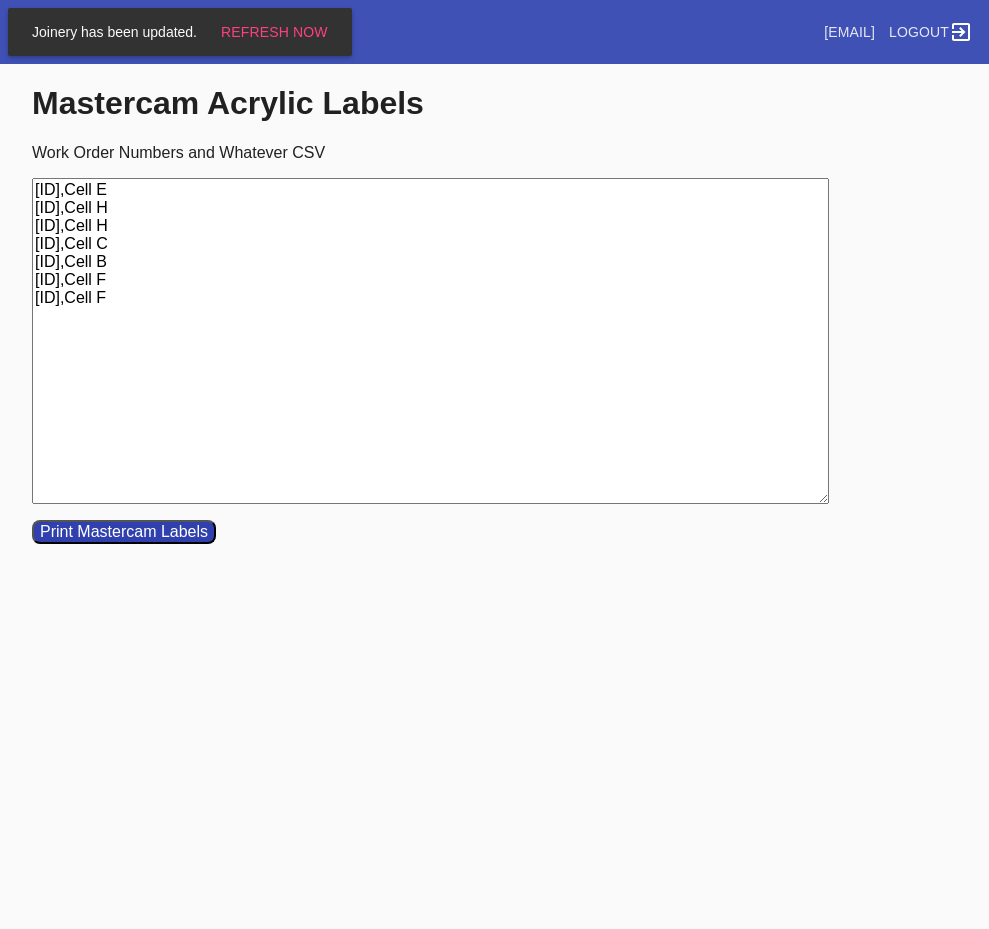 type on "[ID],Cell E
[ID],Cell H
[ID],Cell H
[ID],Cell C
[ID],Cell B
[ID],Cell F
[ID],Cell F" 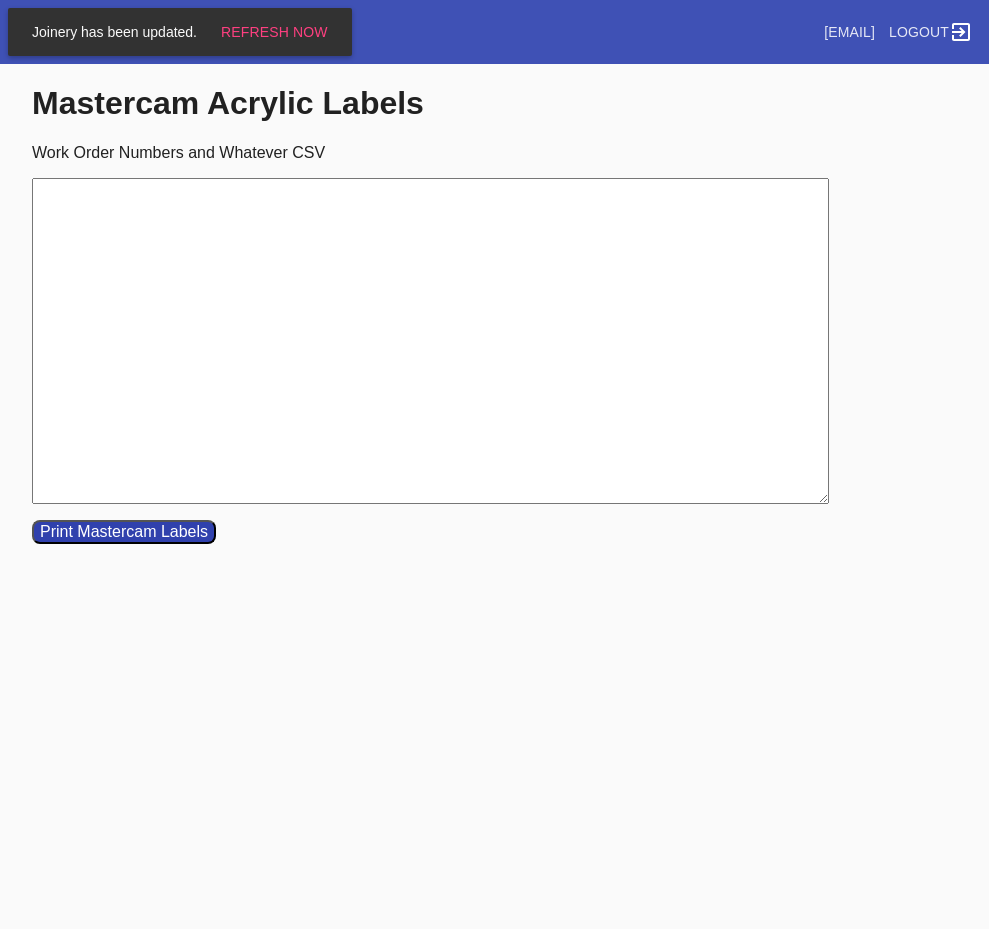 paste on "[ID]	Cell D" 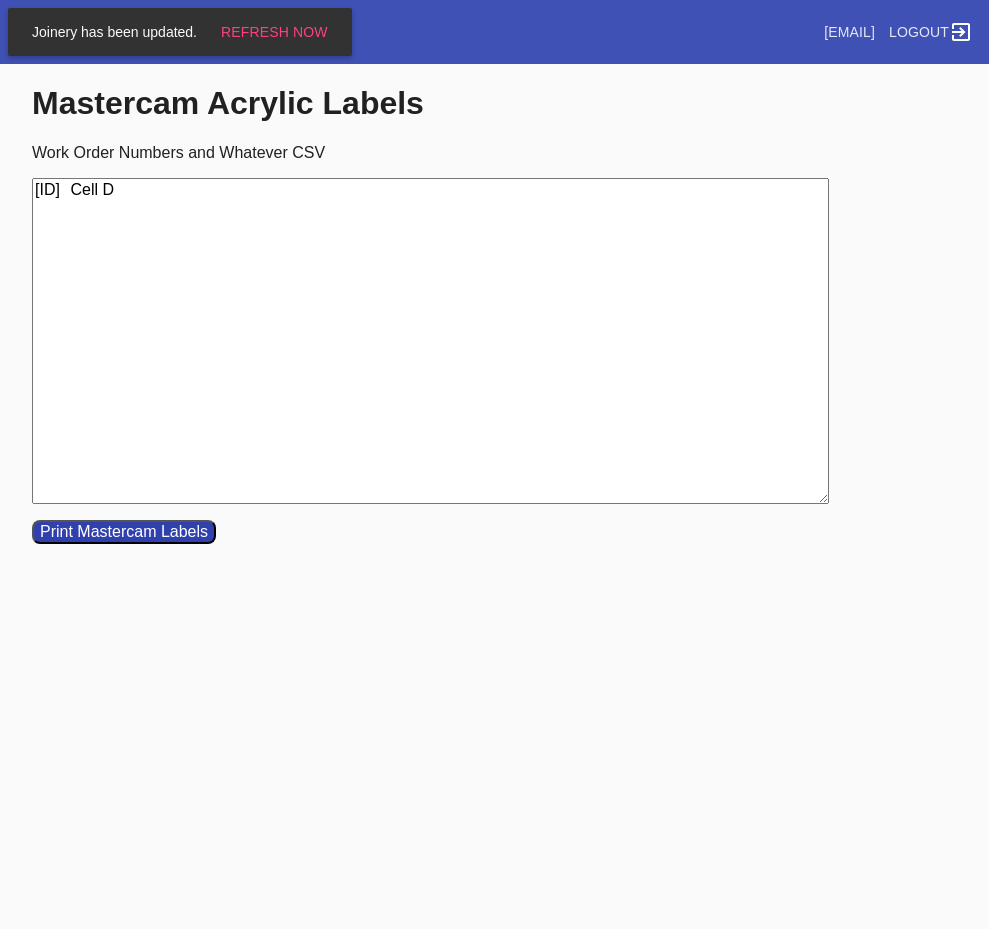 click on "[ID]	Cell D" at bounding box center (430, 341) 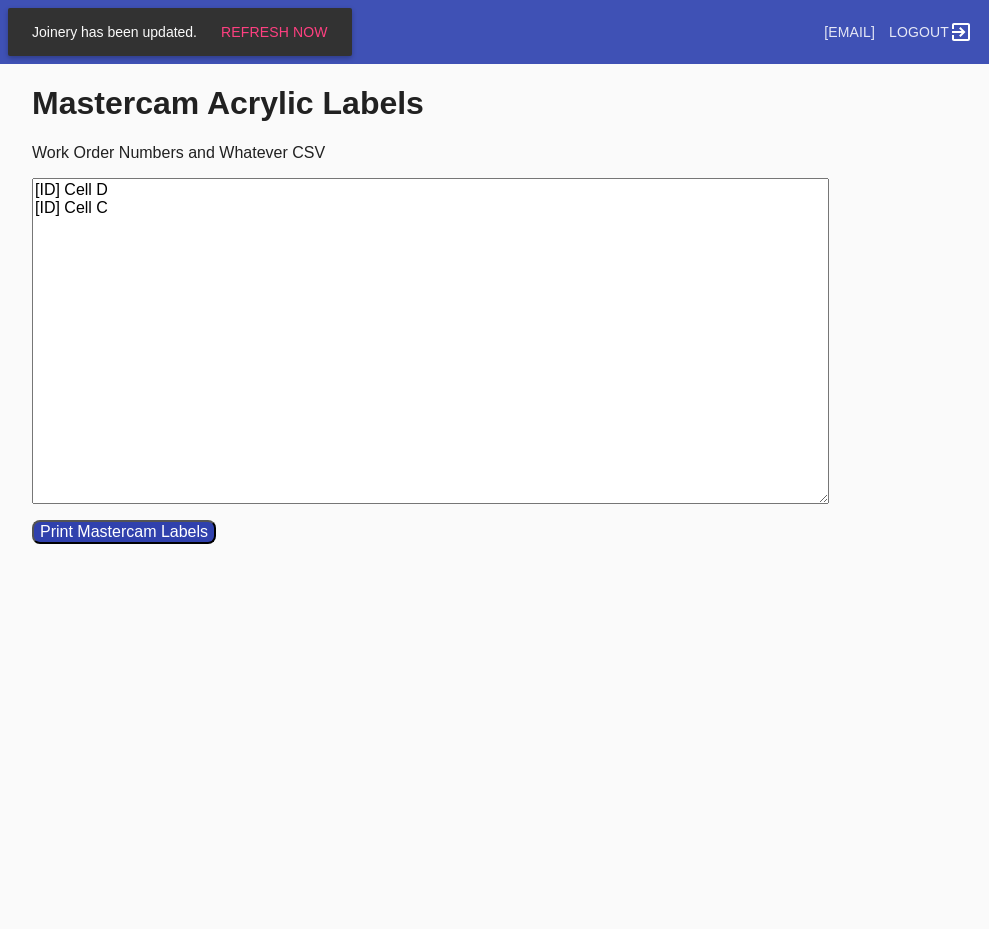 click on "[ID] Cell D
[ID] Cell C" at bounding box center (430, 341) 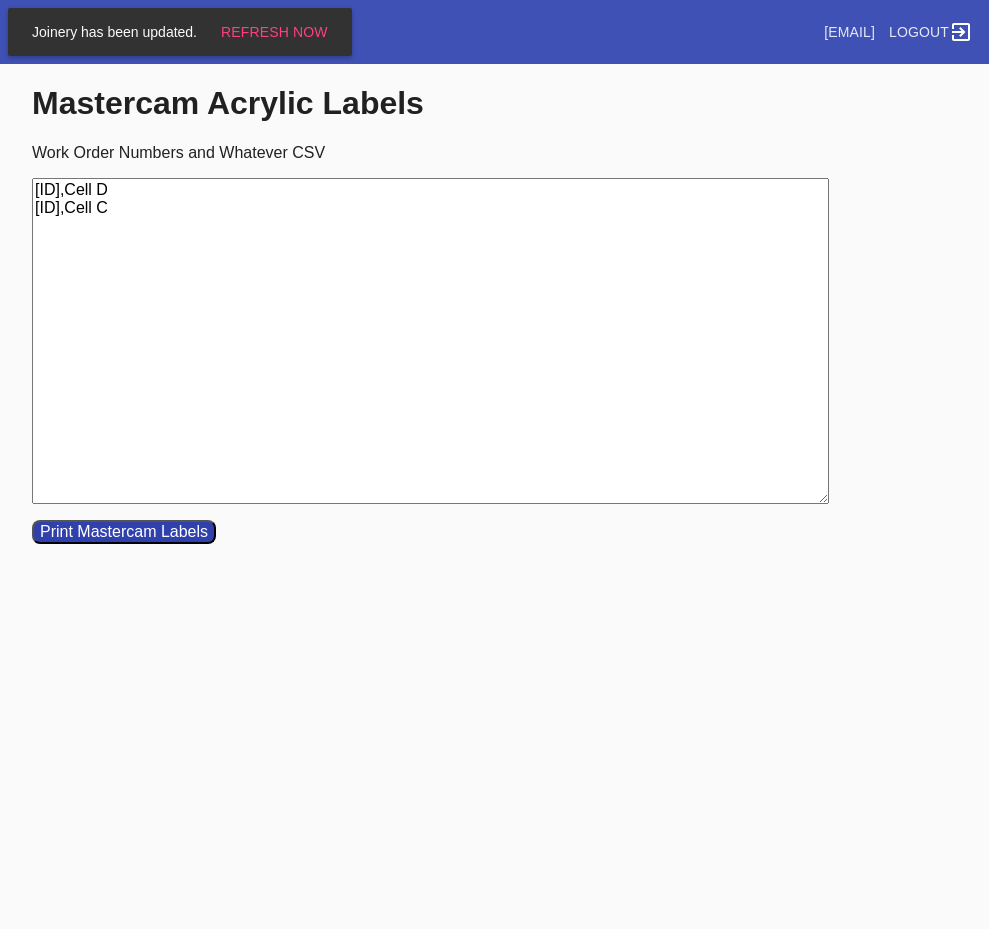 drag, startPoint x: 268, startPoint y: 212, endPoint x: 34, endPoint y: 177, distance: 236.60304 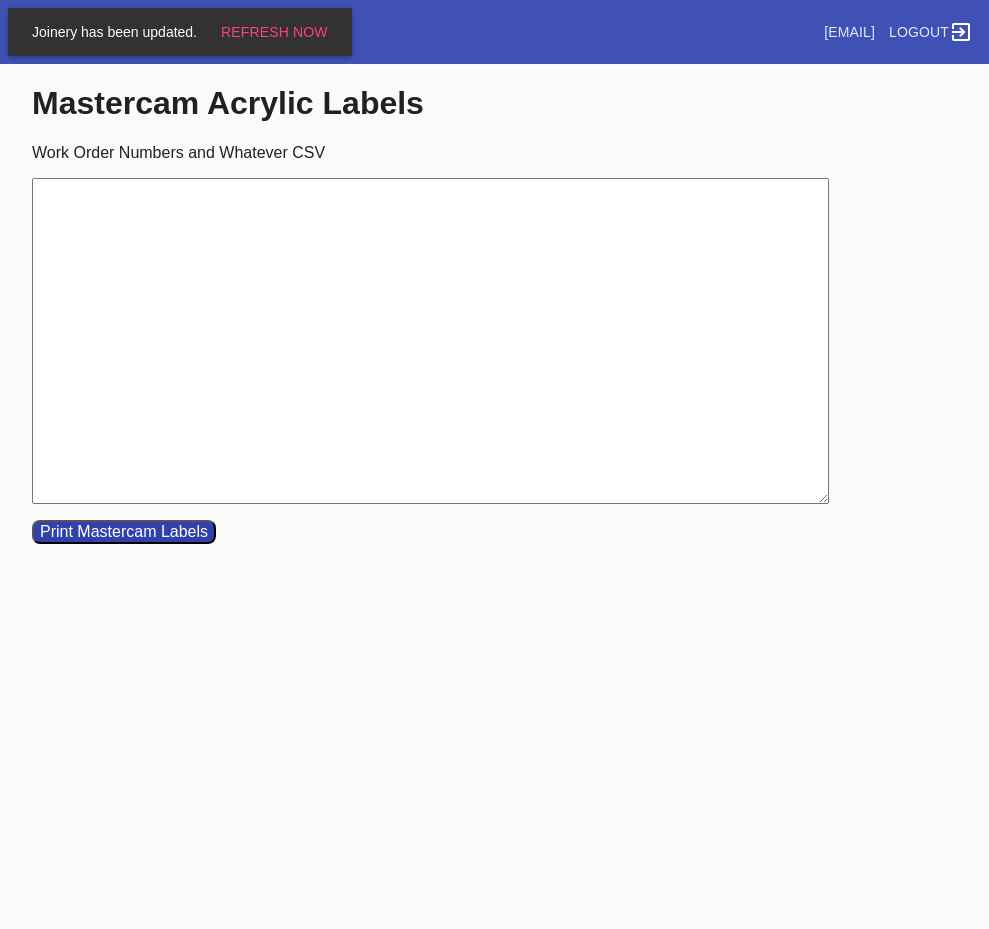 paste on "[ID]	Cell O" 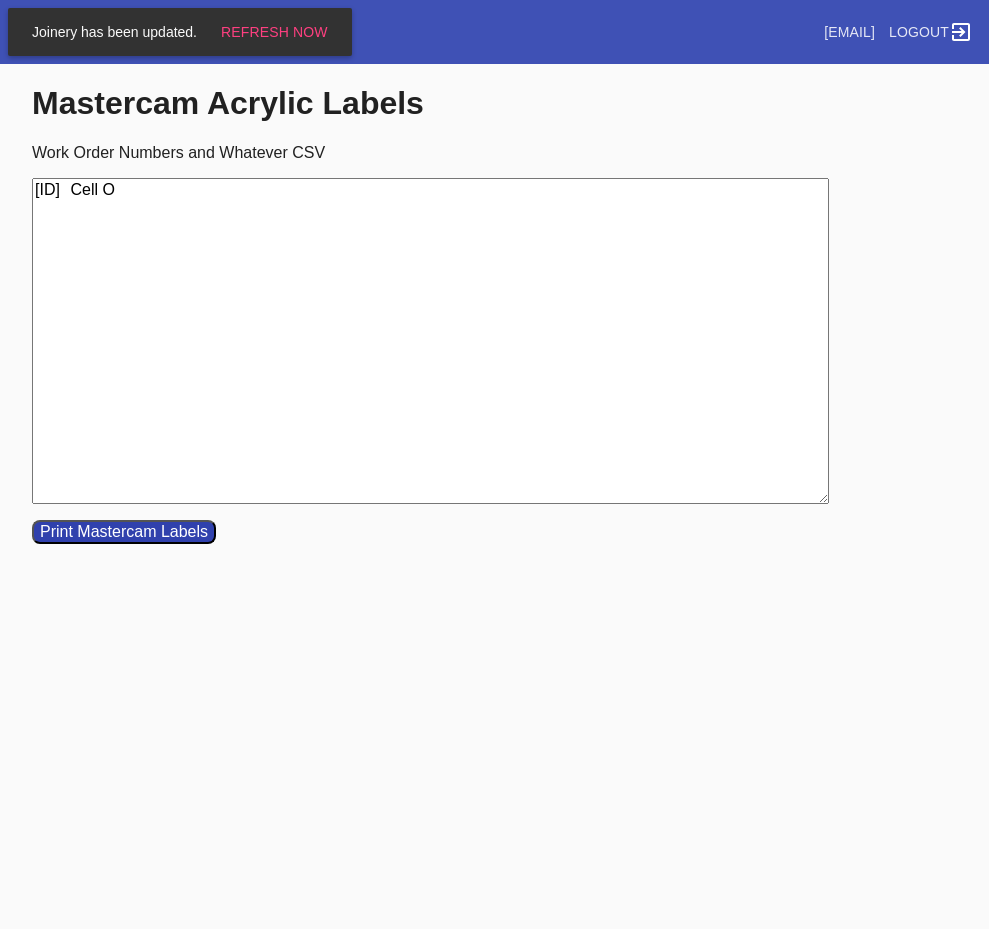 click on "[ID]	Cell O" at bounding box center (430, 341) 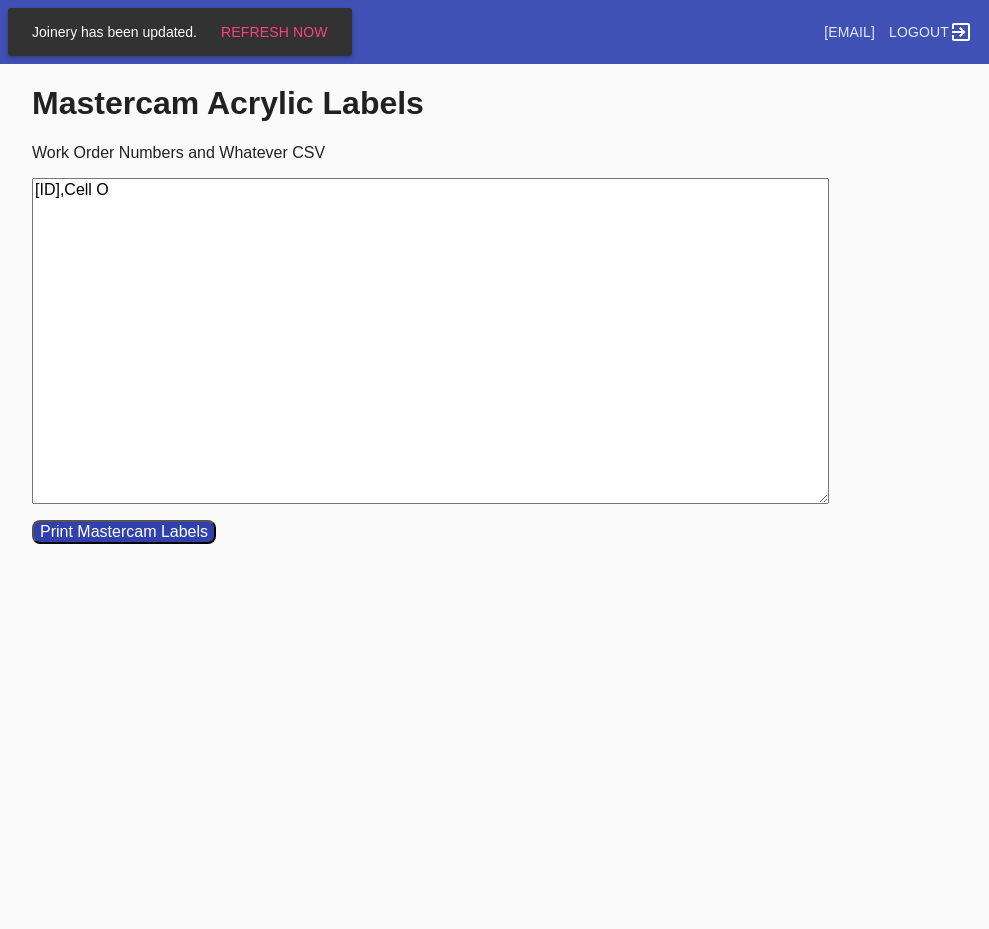 drag, startPoint x: 269, startPoint y: 195, endPoint x: -28, endPoint y: 175, distance: 297.67264 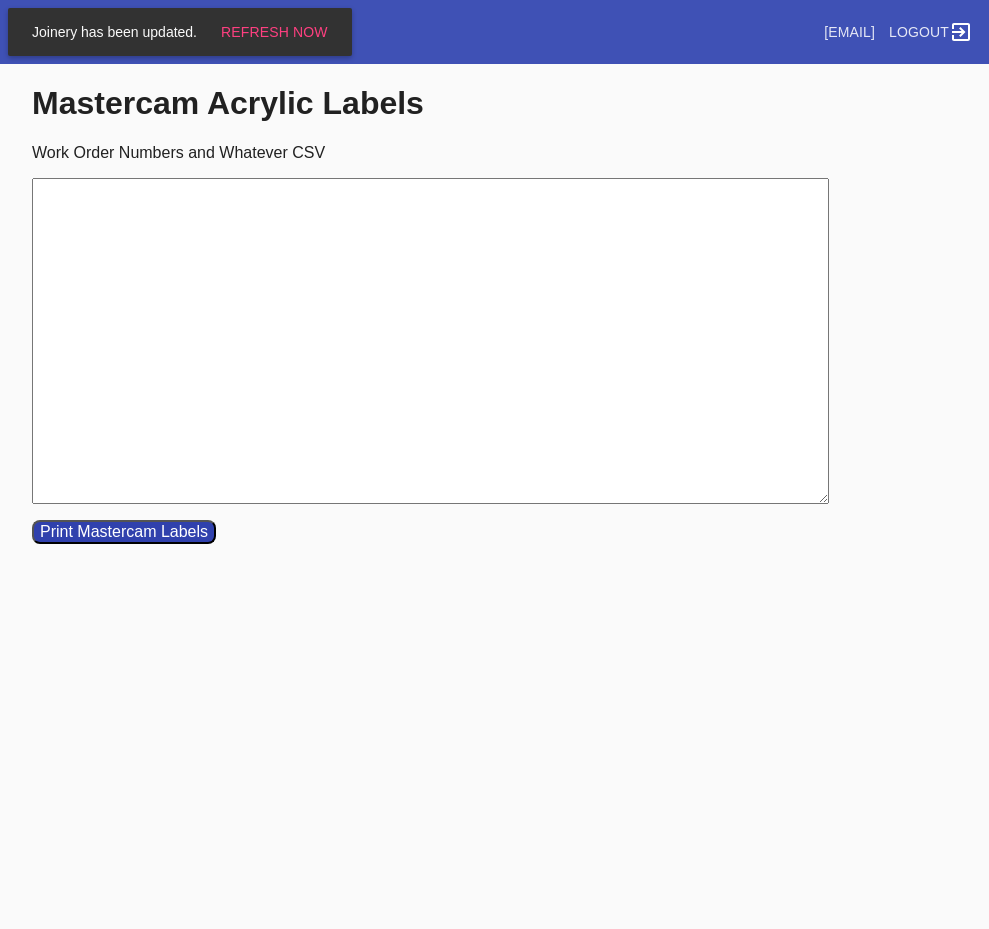 paste on "[ID]	Cell A" 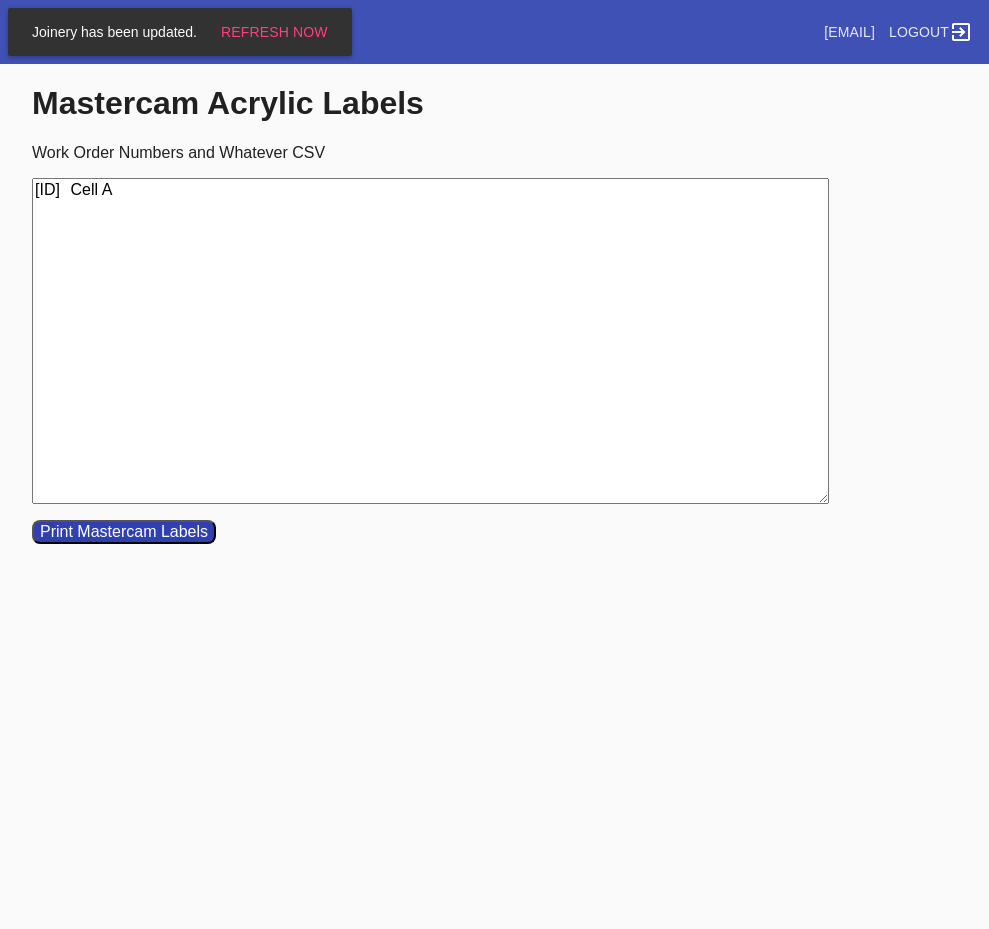 click on "[ID]	Cell A" at bounding box center (430, 341) 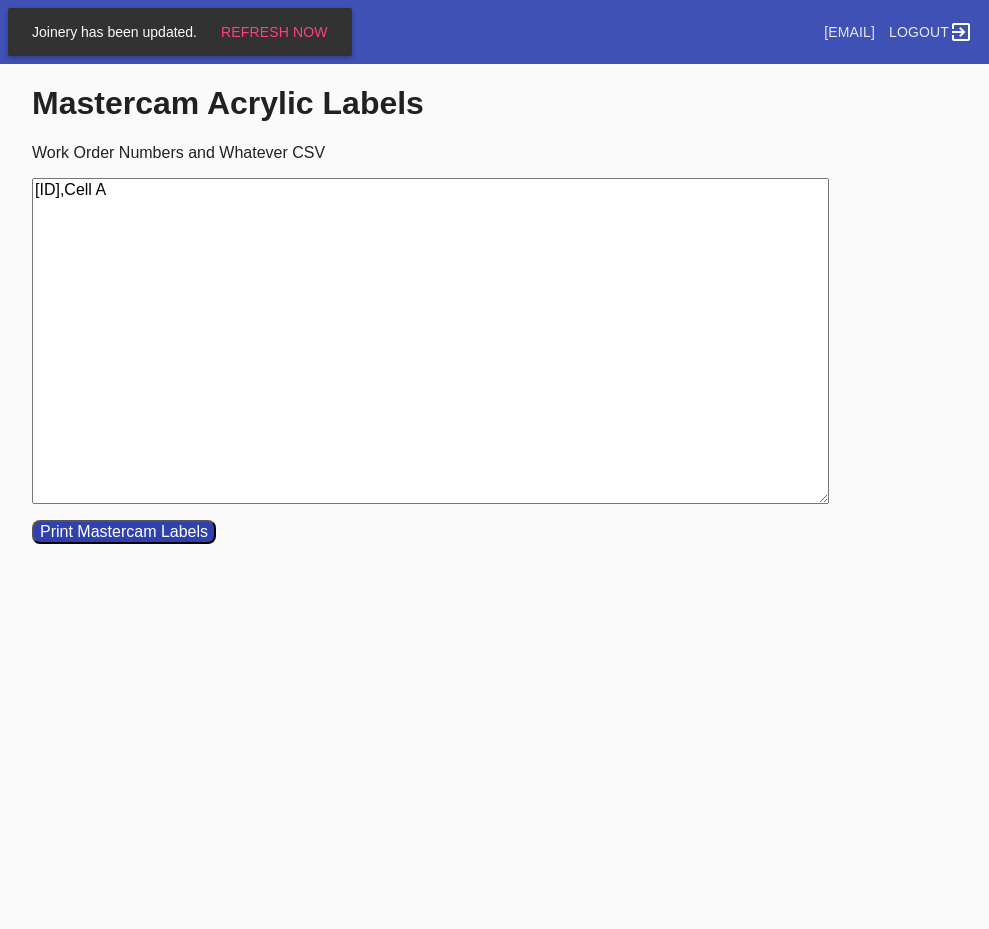 drag, startPoint x: 274, startPoint y: 196, endPoint x: -8, endPoint y: 184, distance: 282.25522 